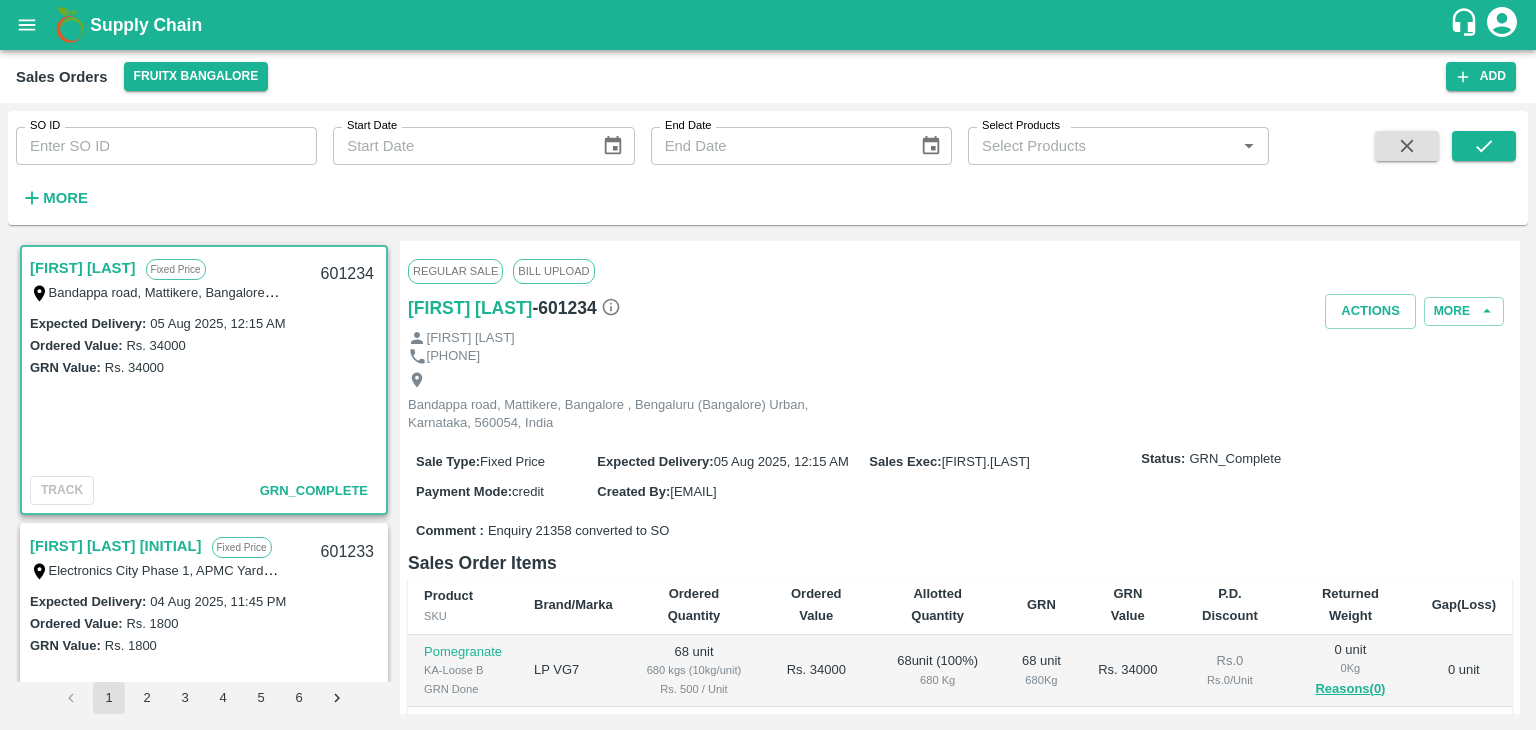 scroll, scrollTop: 0, scrollLeft: 0, axis: both 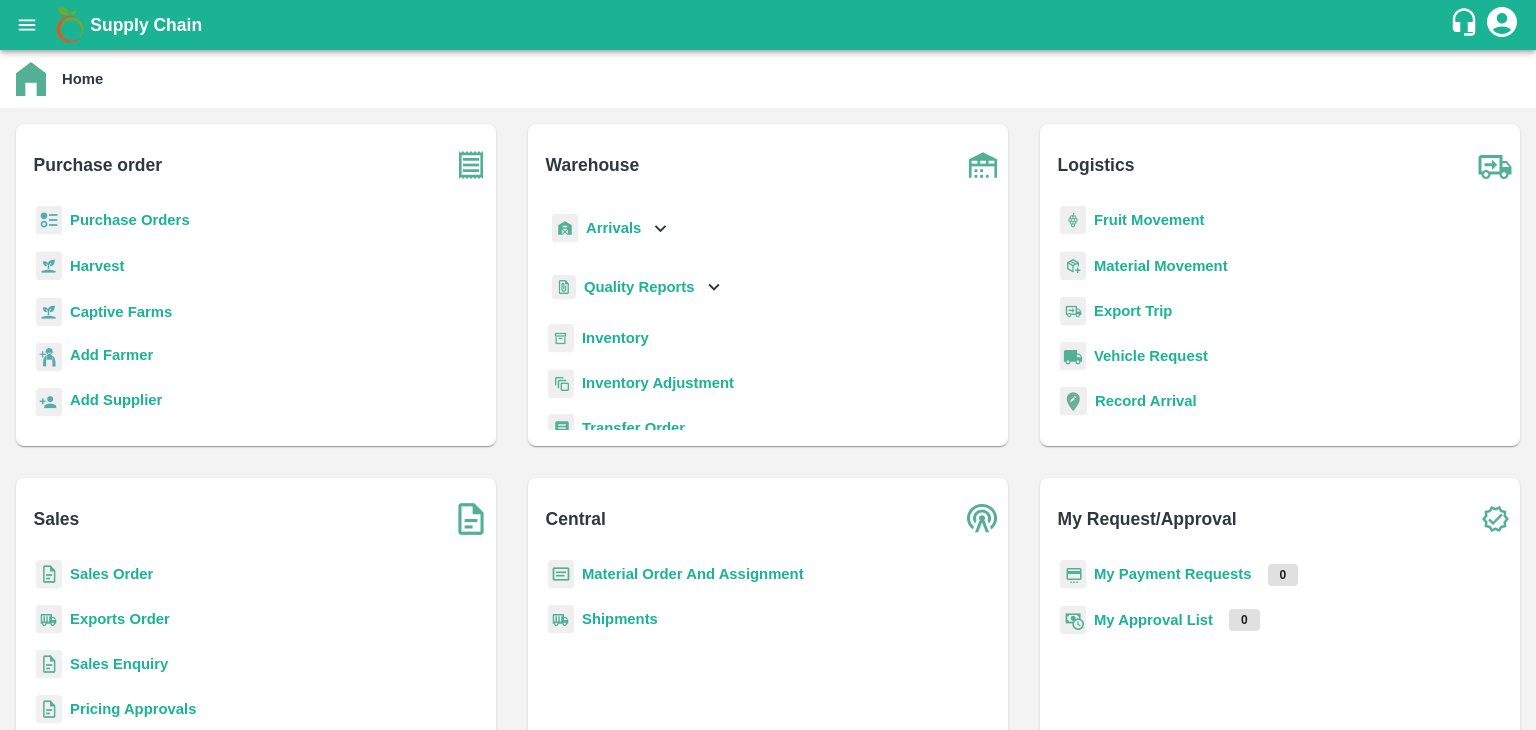 click on "Sales Order" at bounding box center (111, 574) 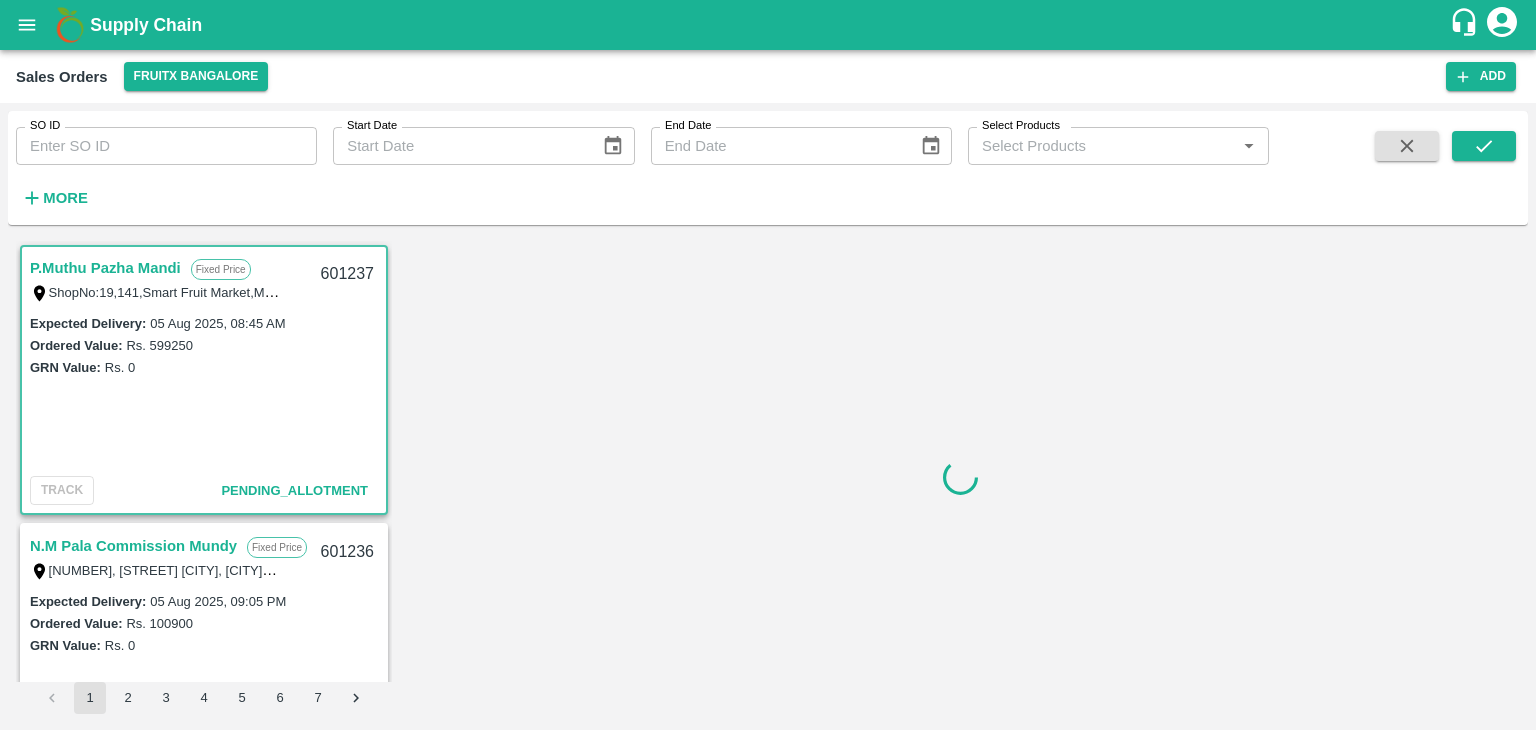 click on "More" at bounding box center [65, 198] 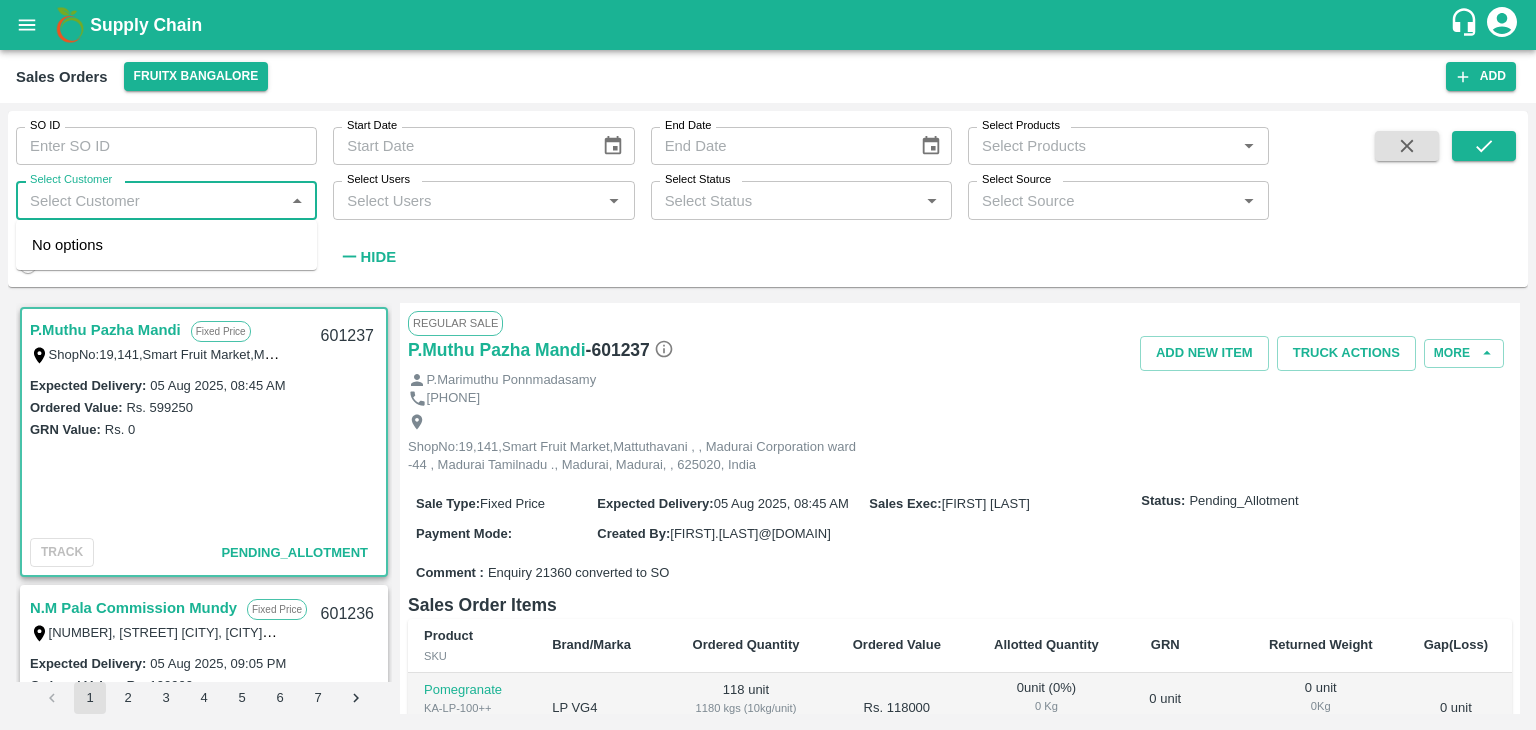 click on "Select Customer" at bounding box center [150, 200] 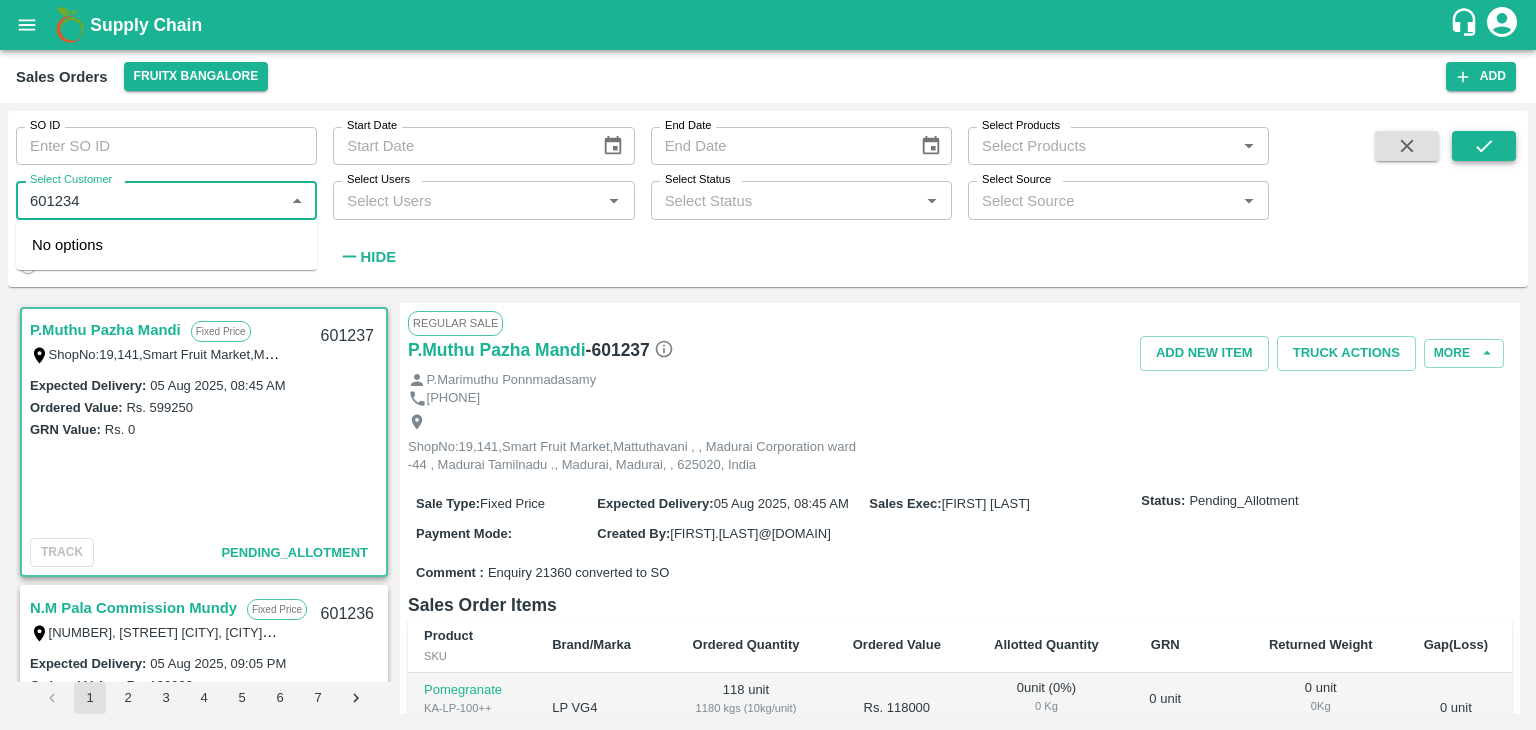 type on "601234" 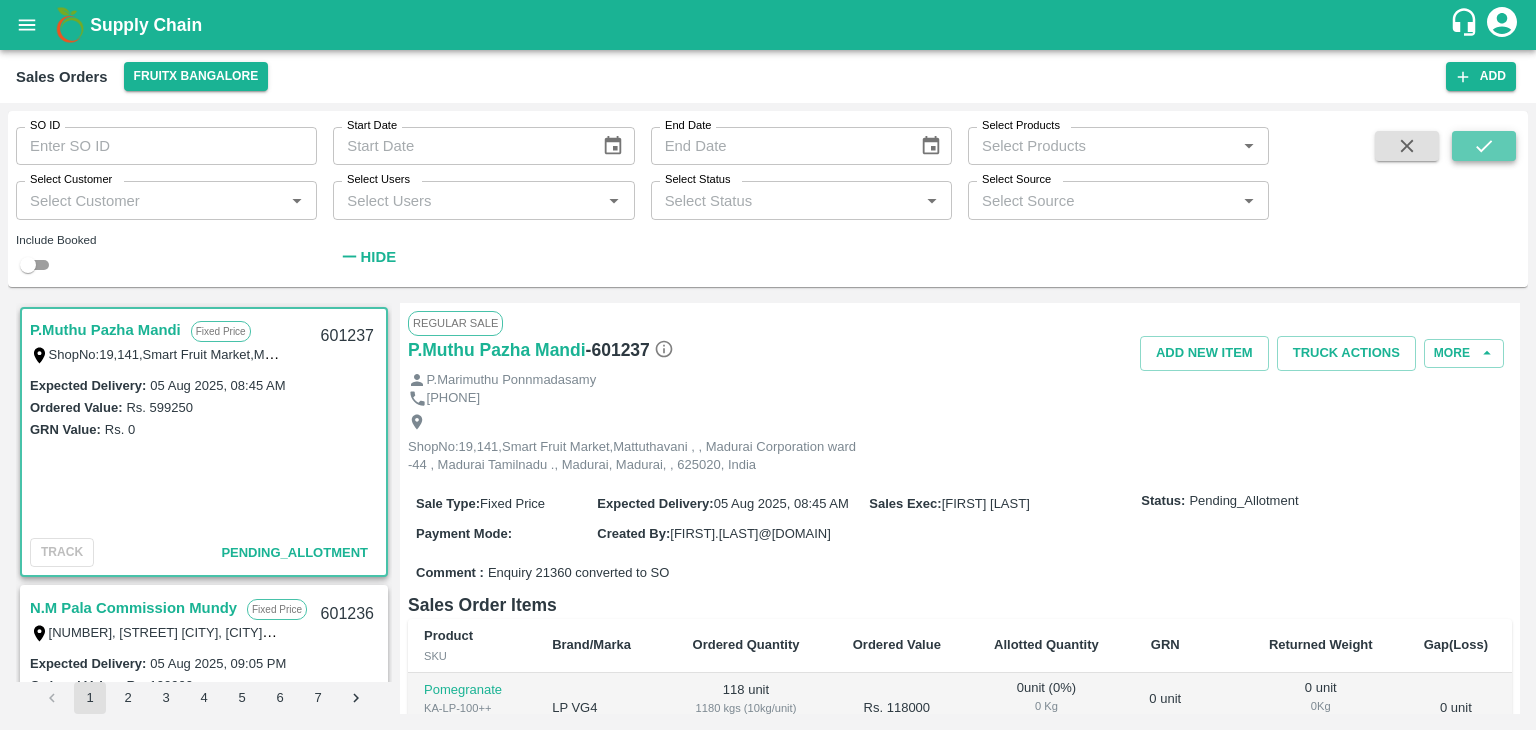 click 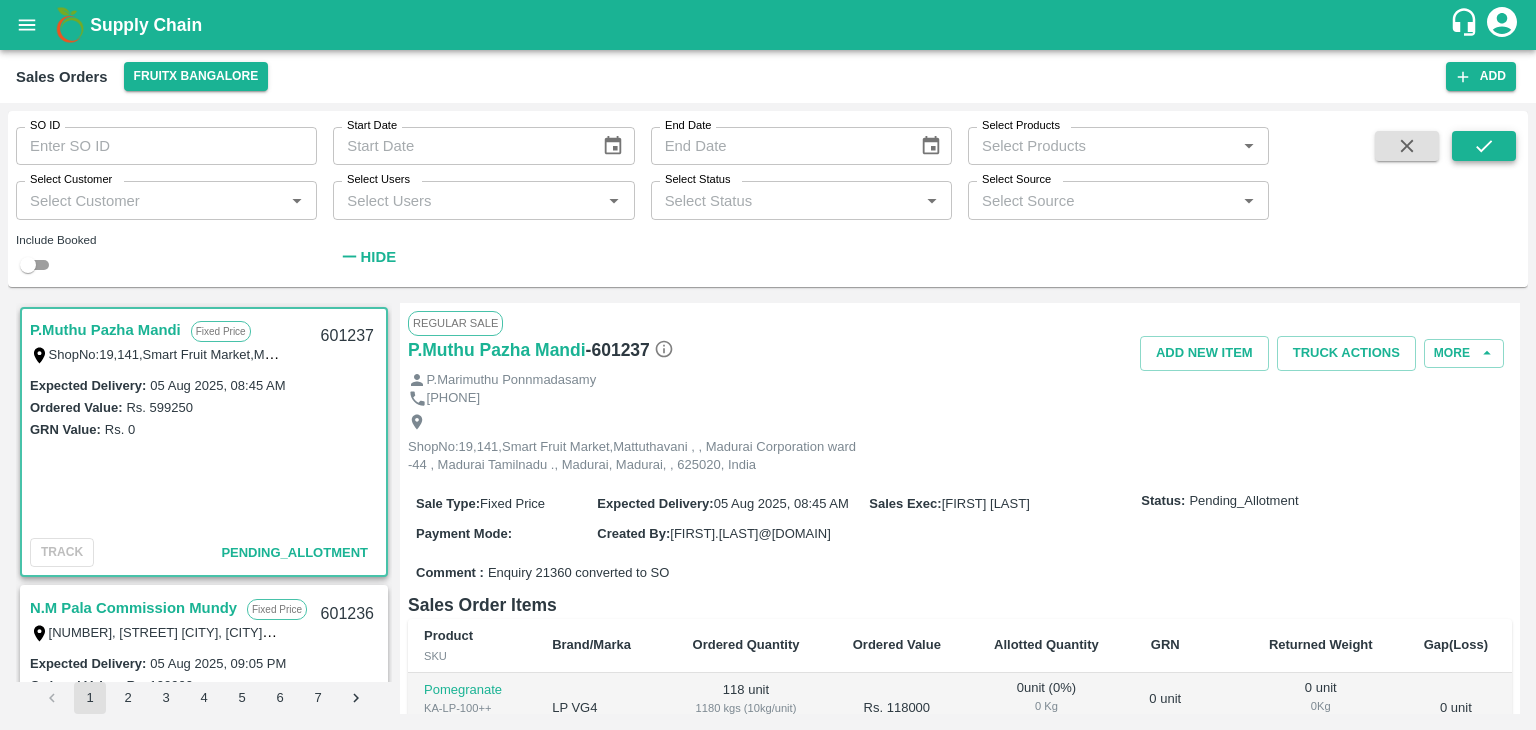 scroll, scrollTop: 5, scrollLeft: 0, axis: vertical 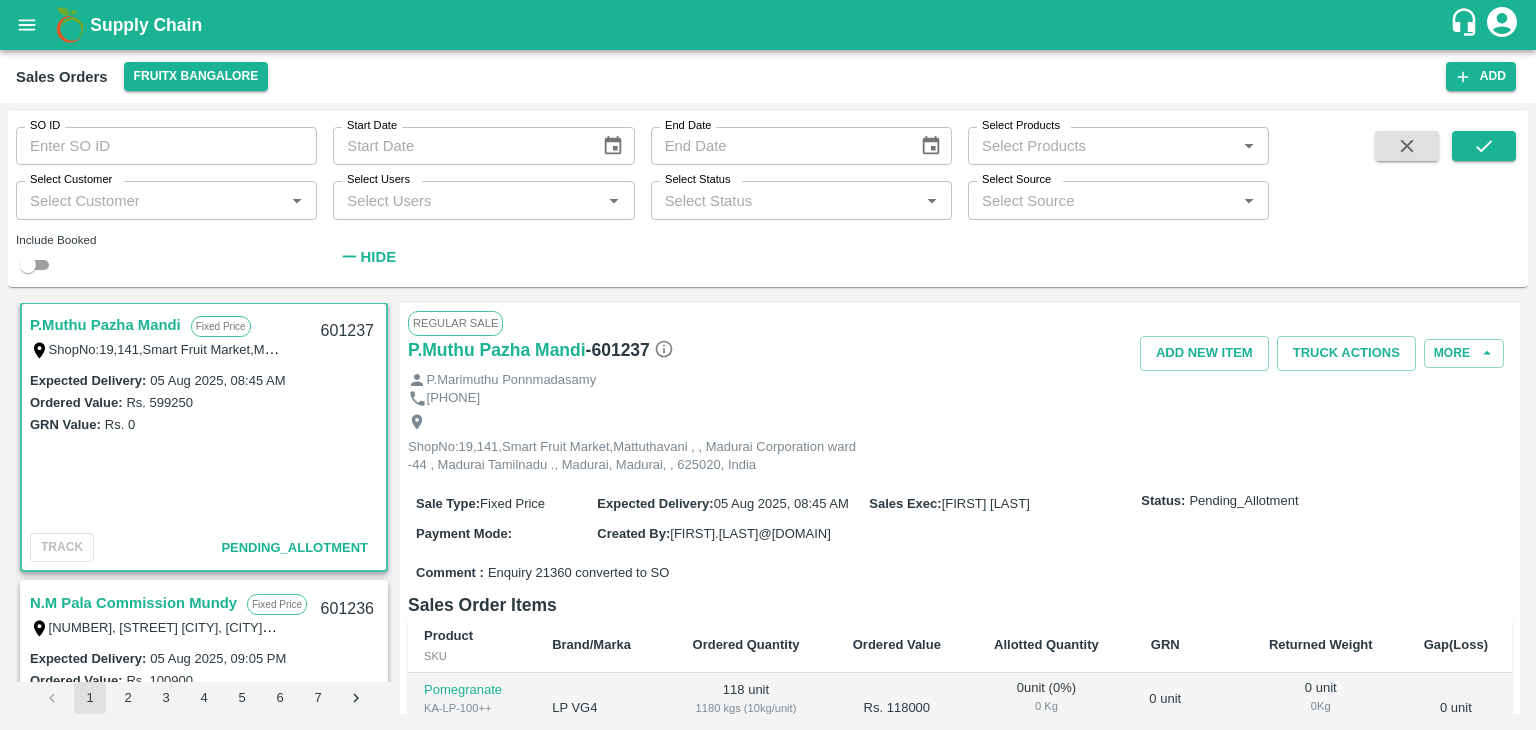 click on "SO ID" at bounding box center [166, 146] 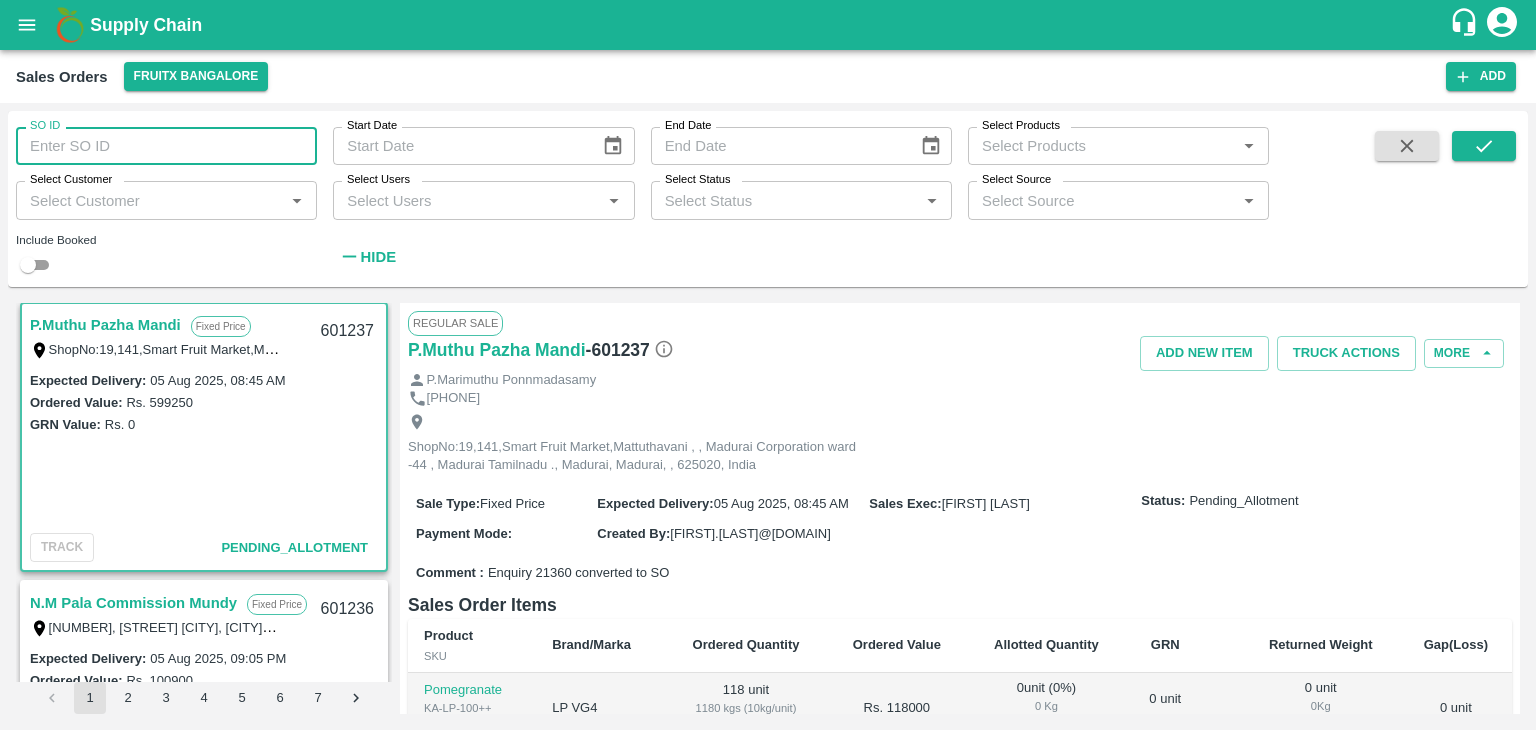 click on "SO ID" at bounding box center (166, 146) 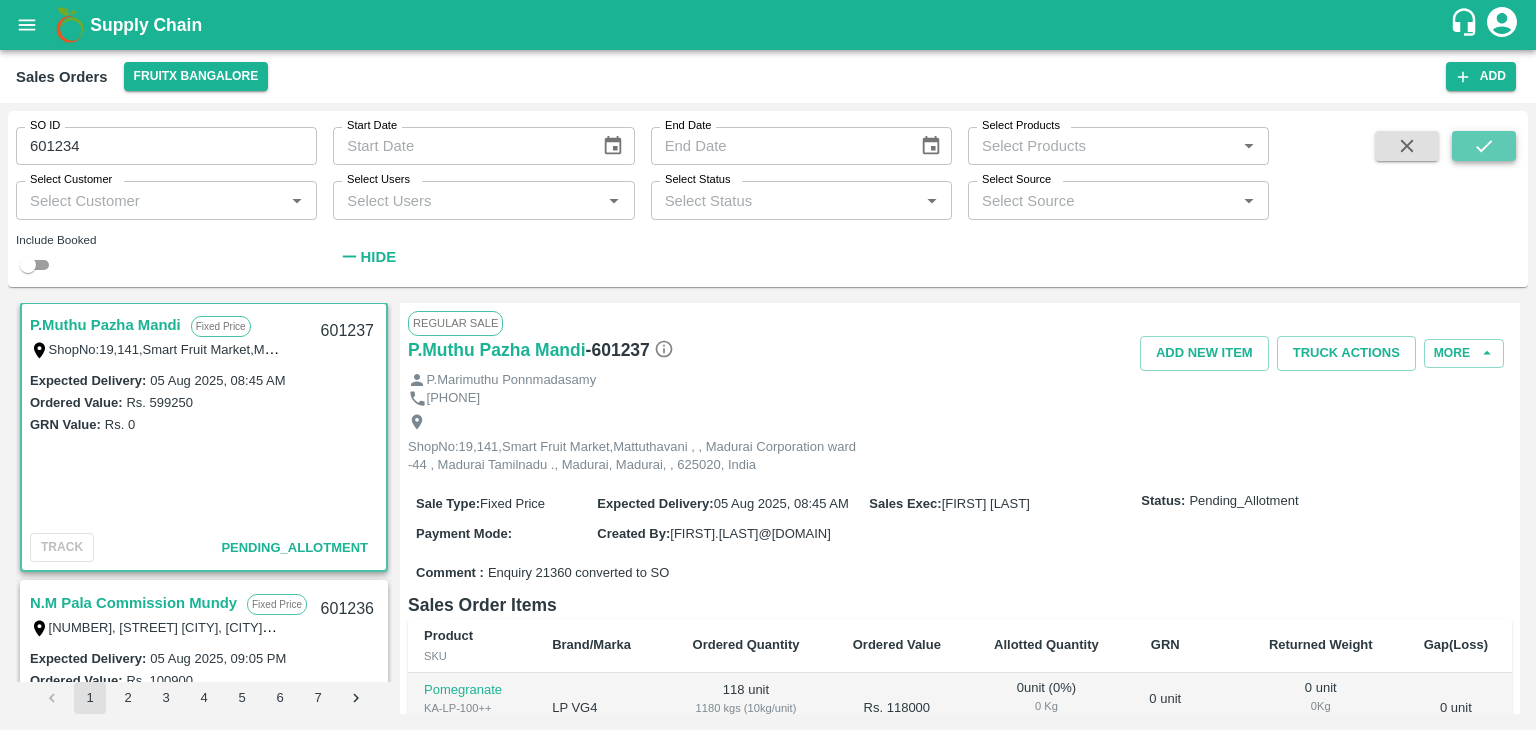 click 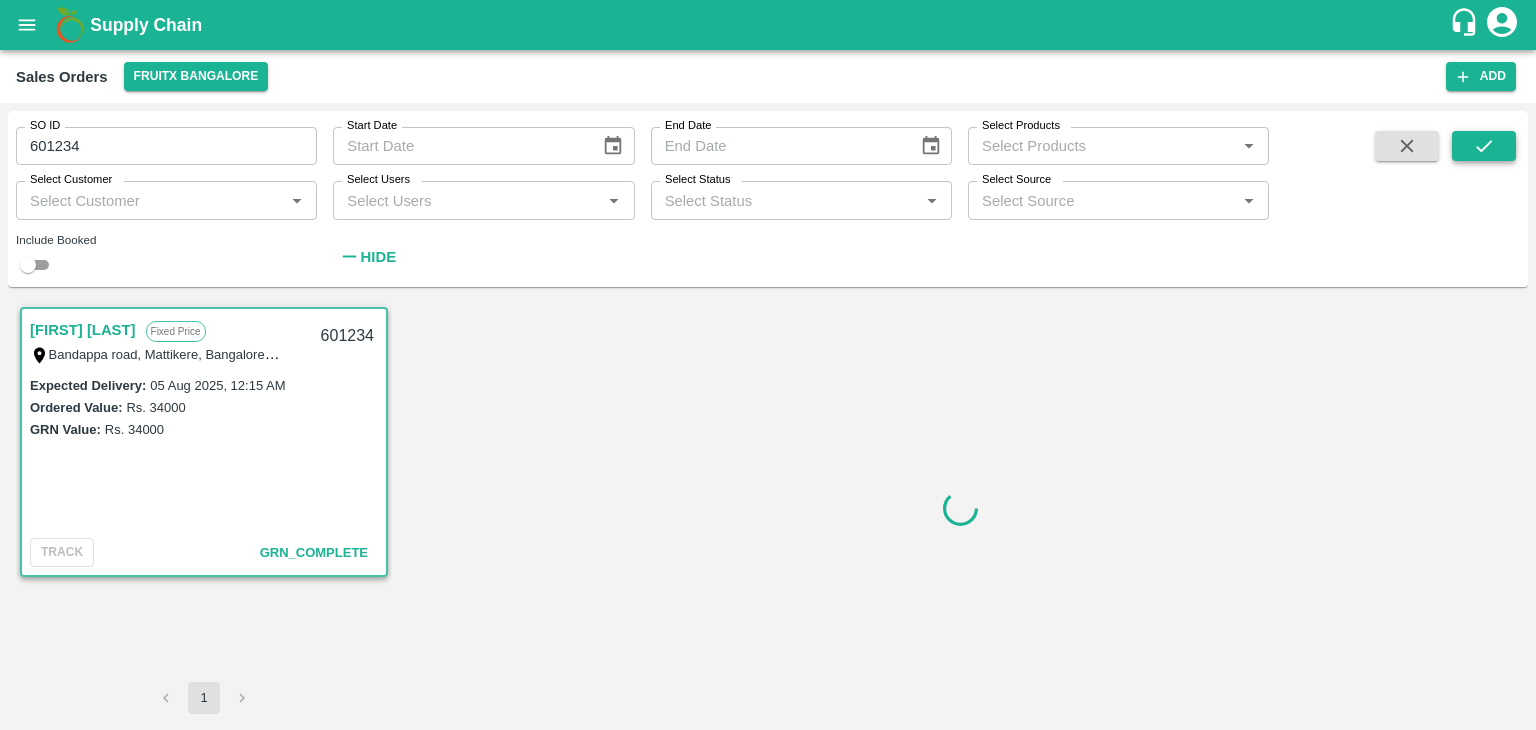 scroll, scrollTop: 0, scrollLeft: 0, axis: both 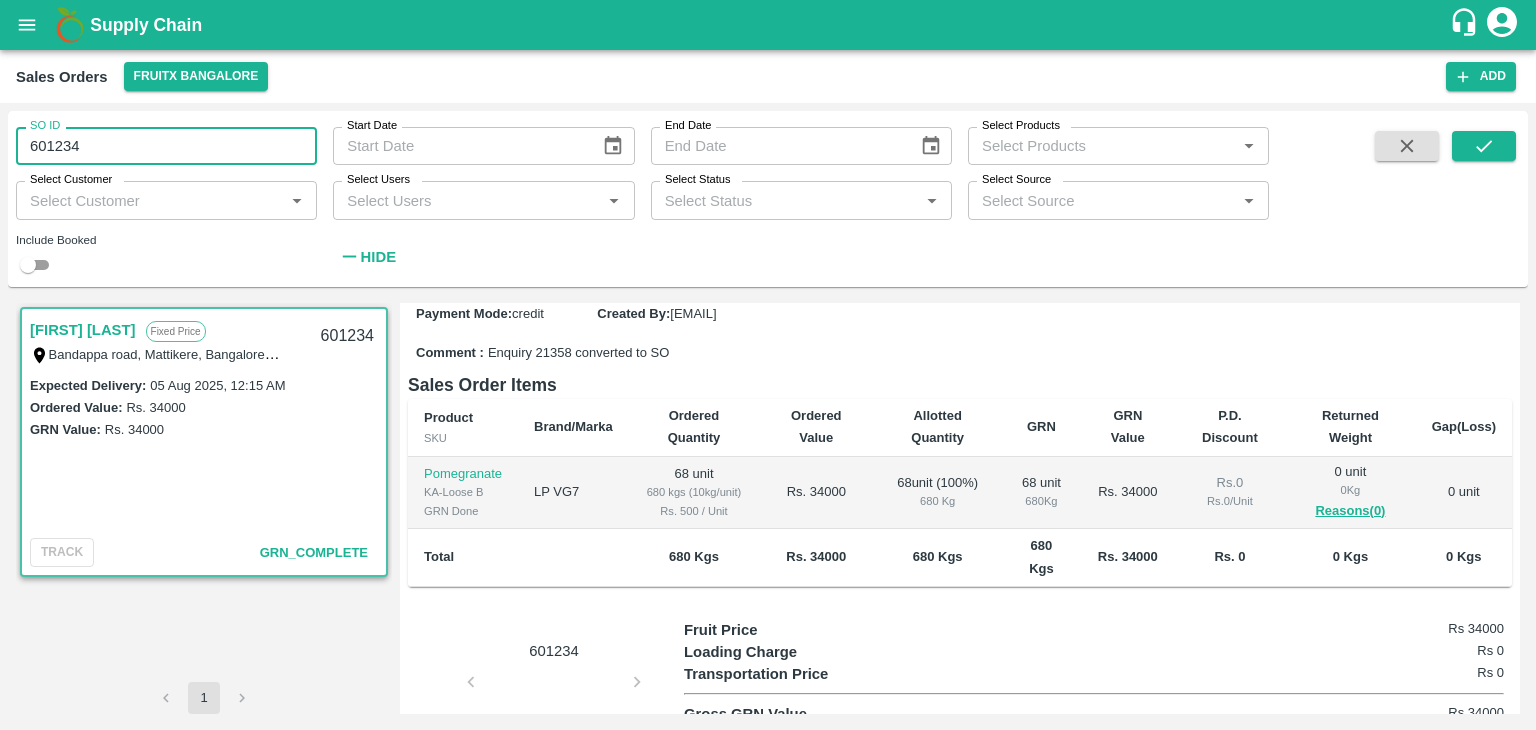 click on "601234" at bounding box center [166, 146] 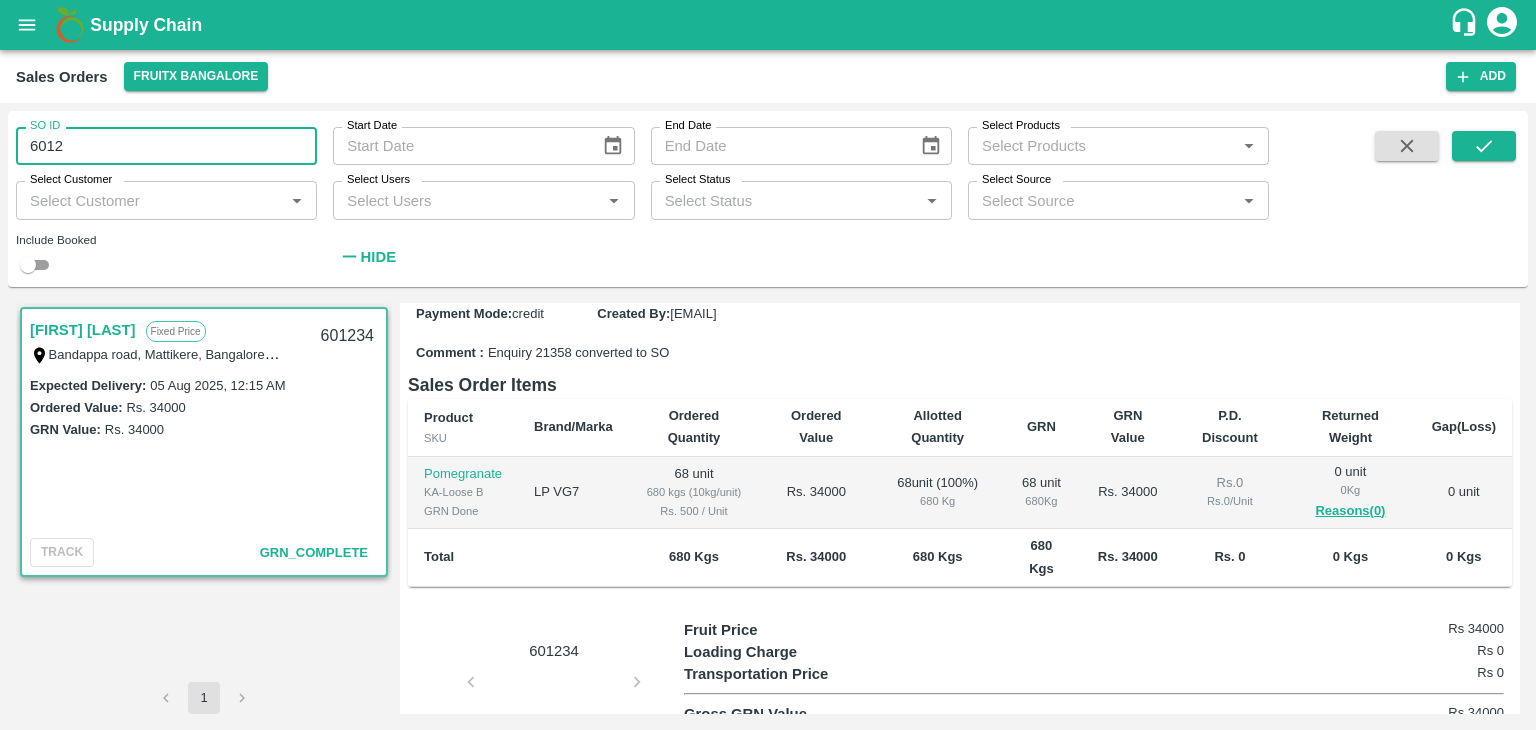 paste 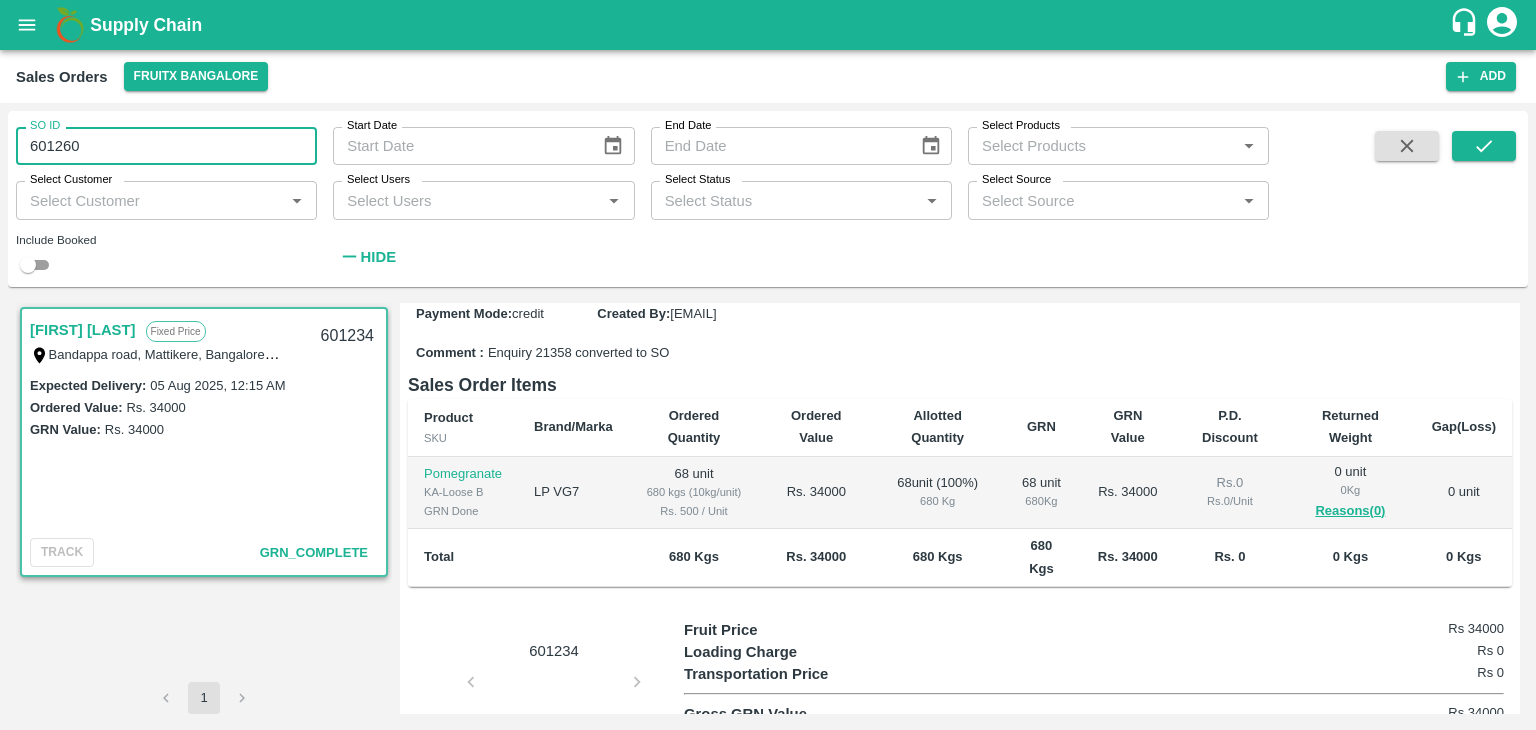 click on "601260" at bounding box center [166, 146] 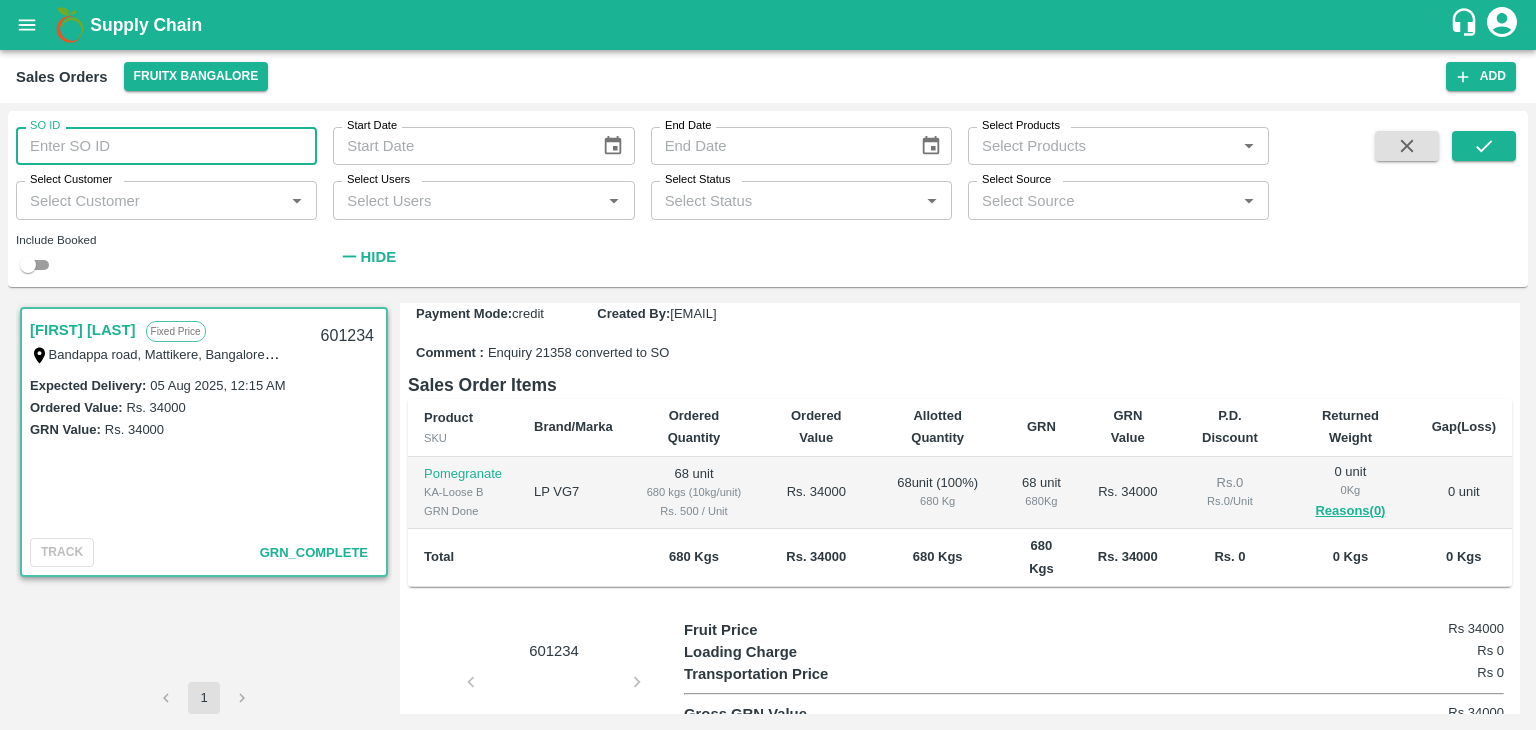 paste 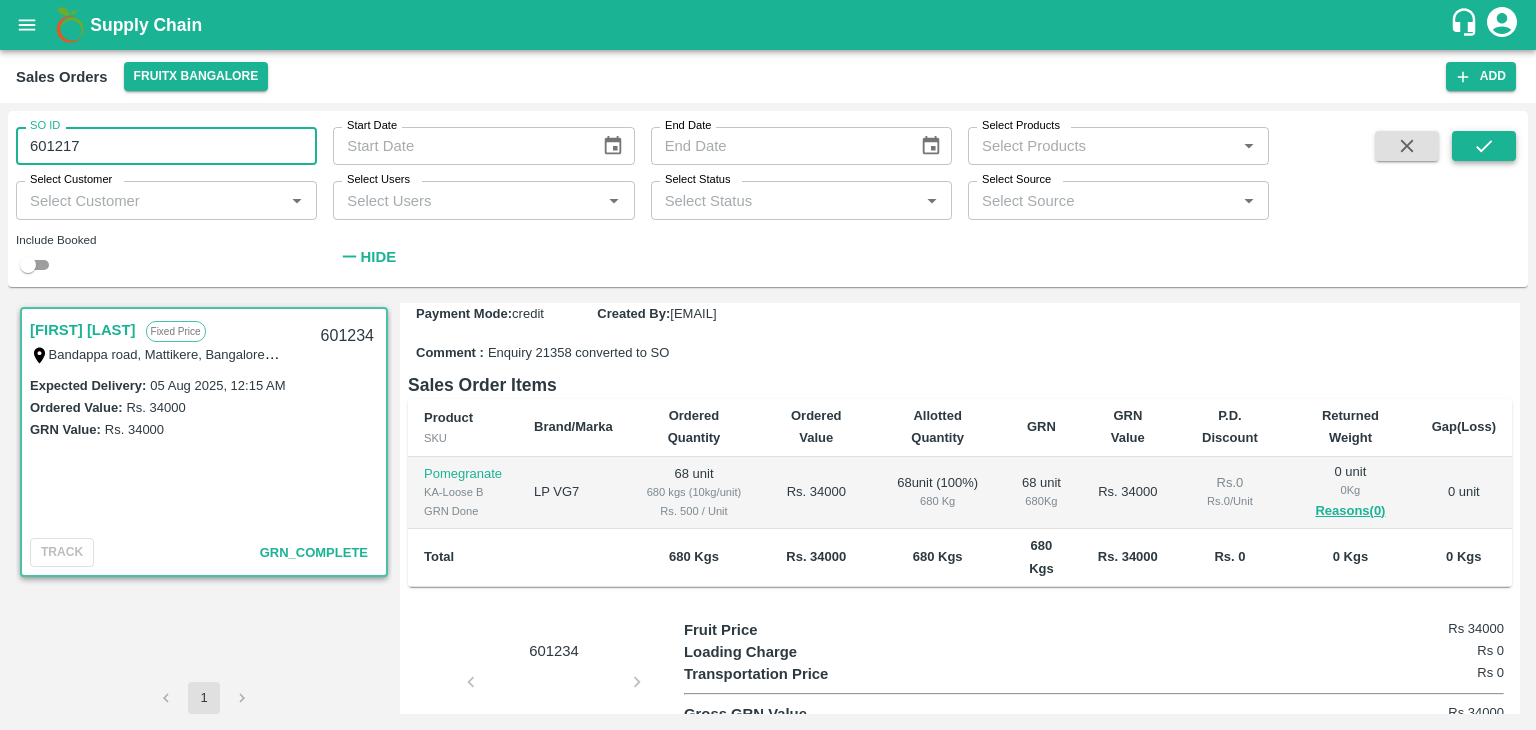 type on "601217" 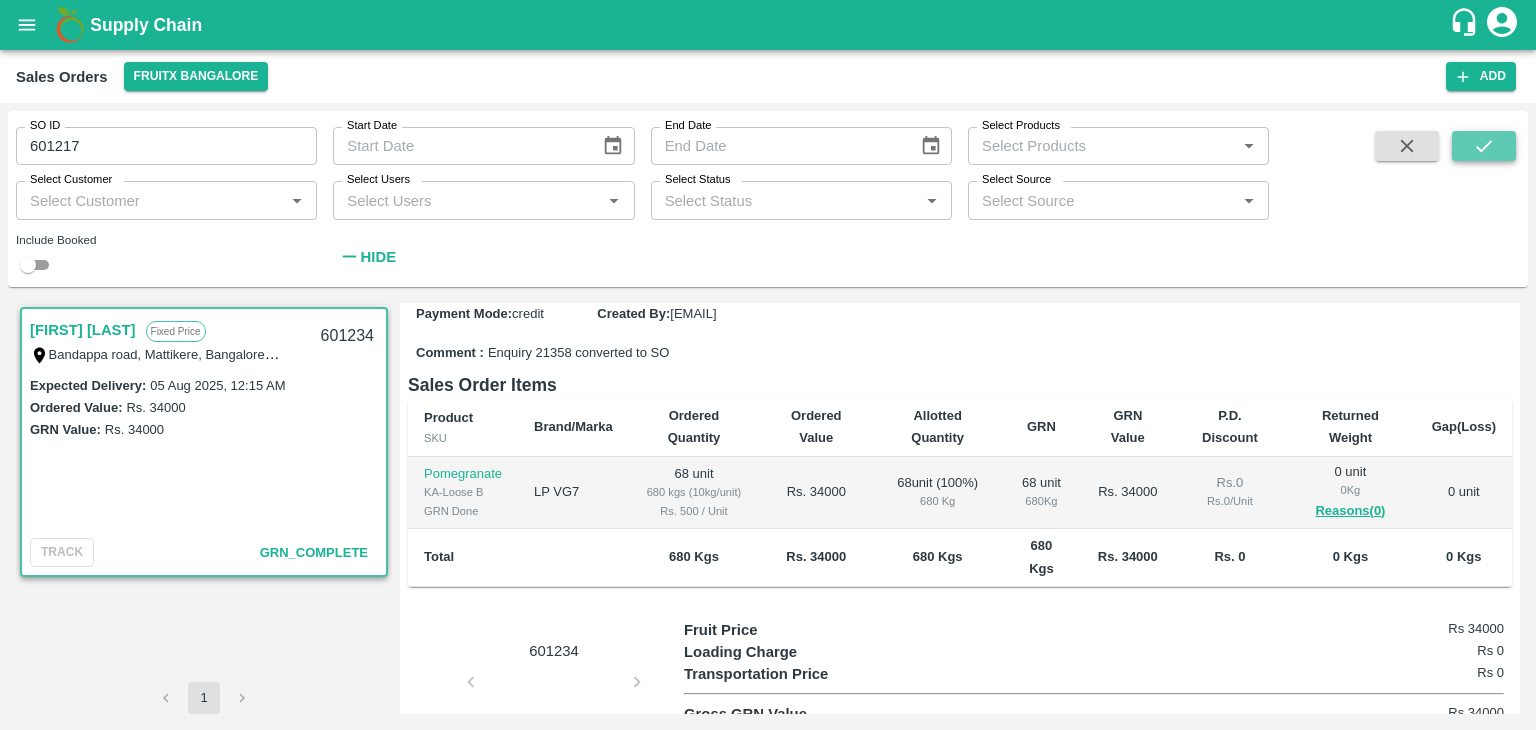click 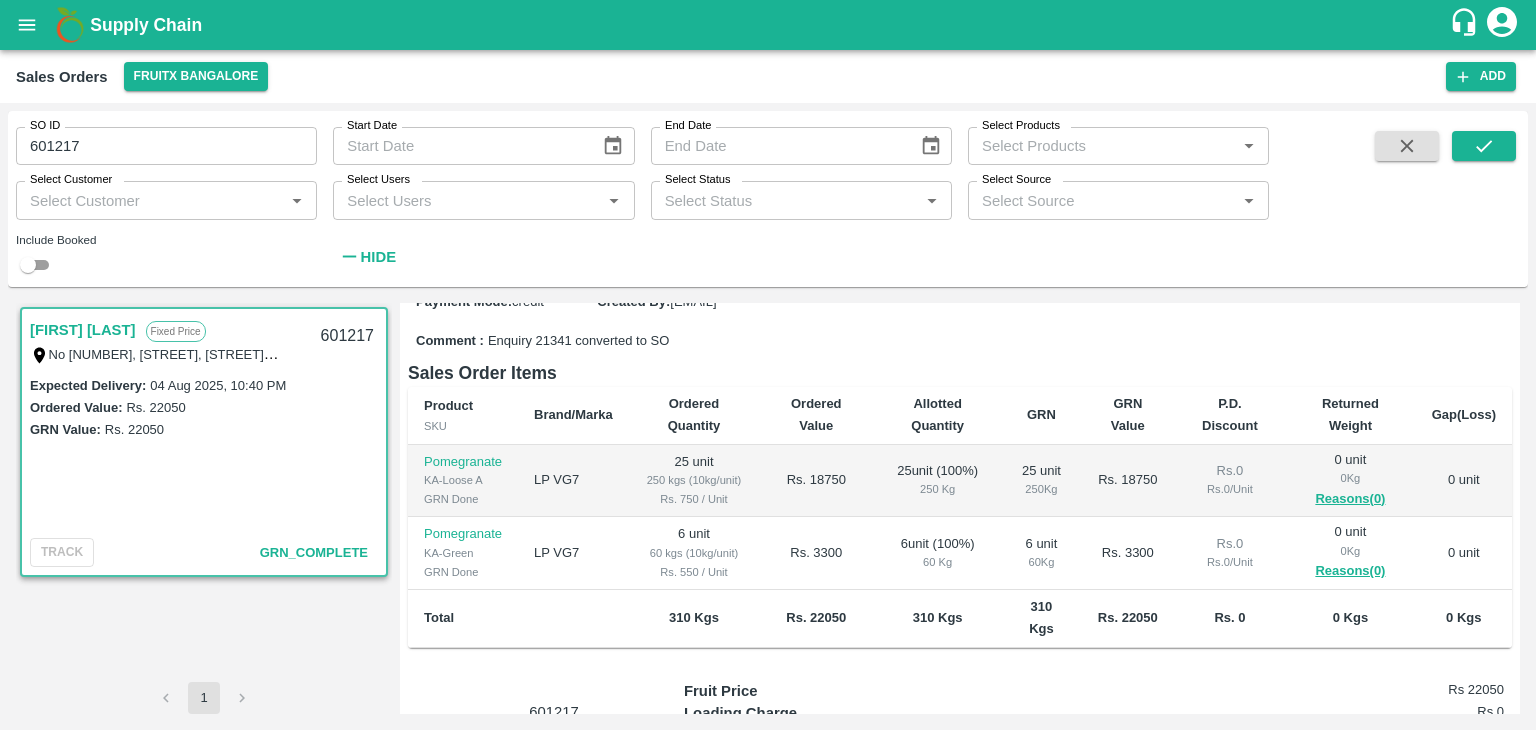 scroll, scrollTop: 252, scrollLeft: 0, axis: vertical 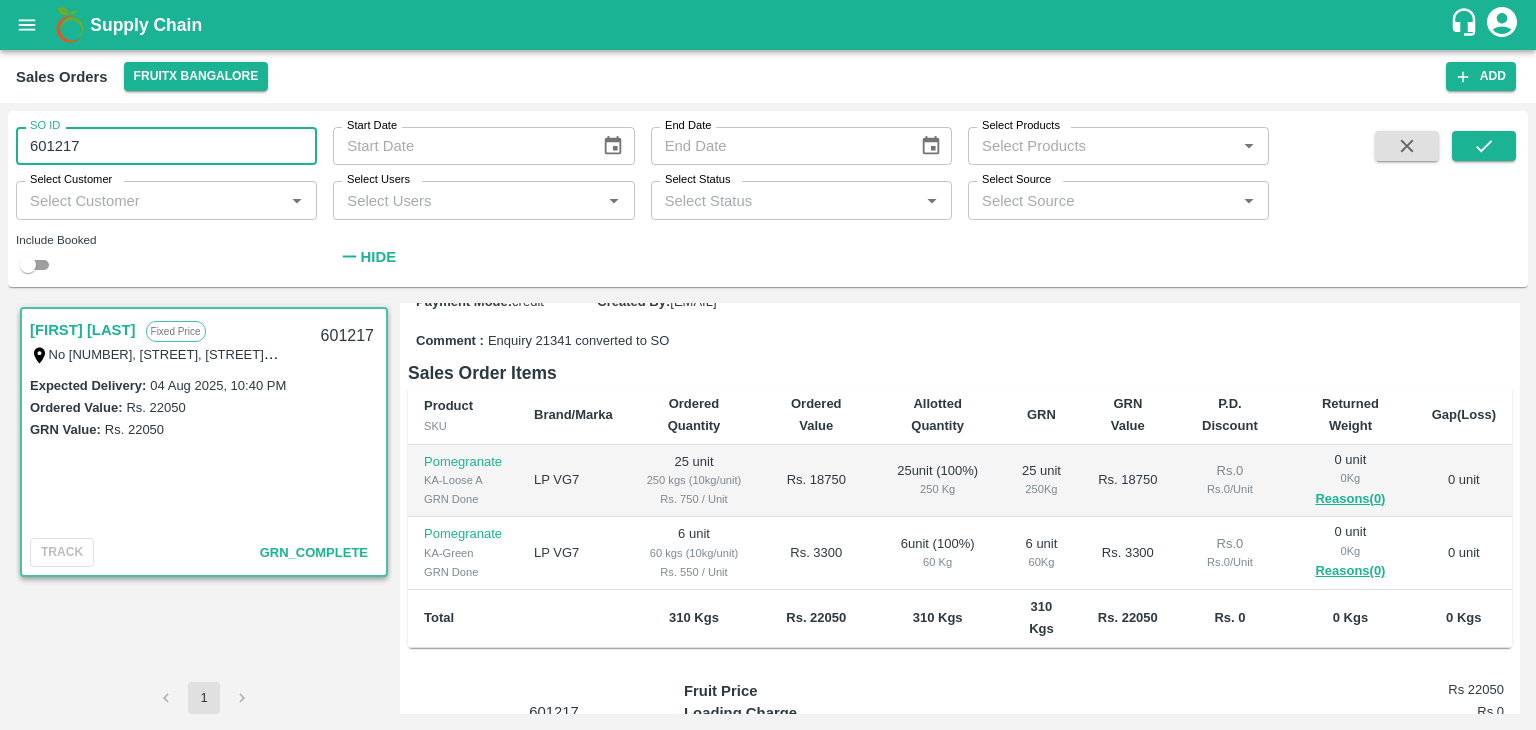 click on "601217" at bounding box center [166, 146] 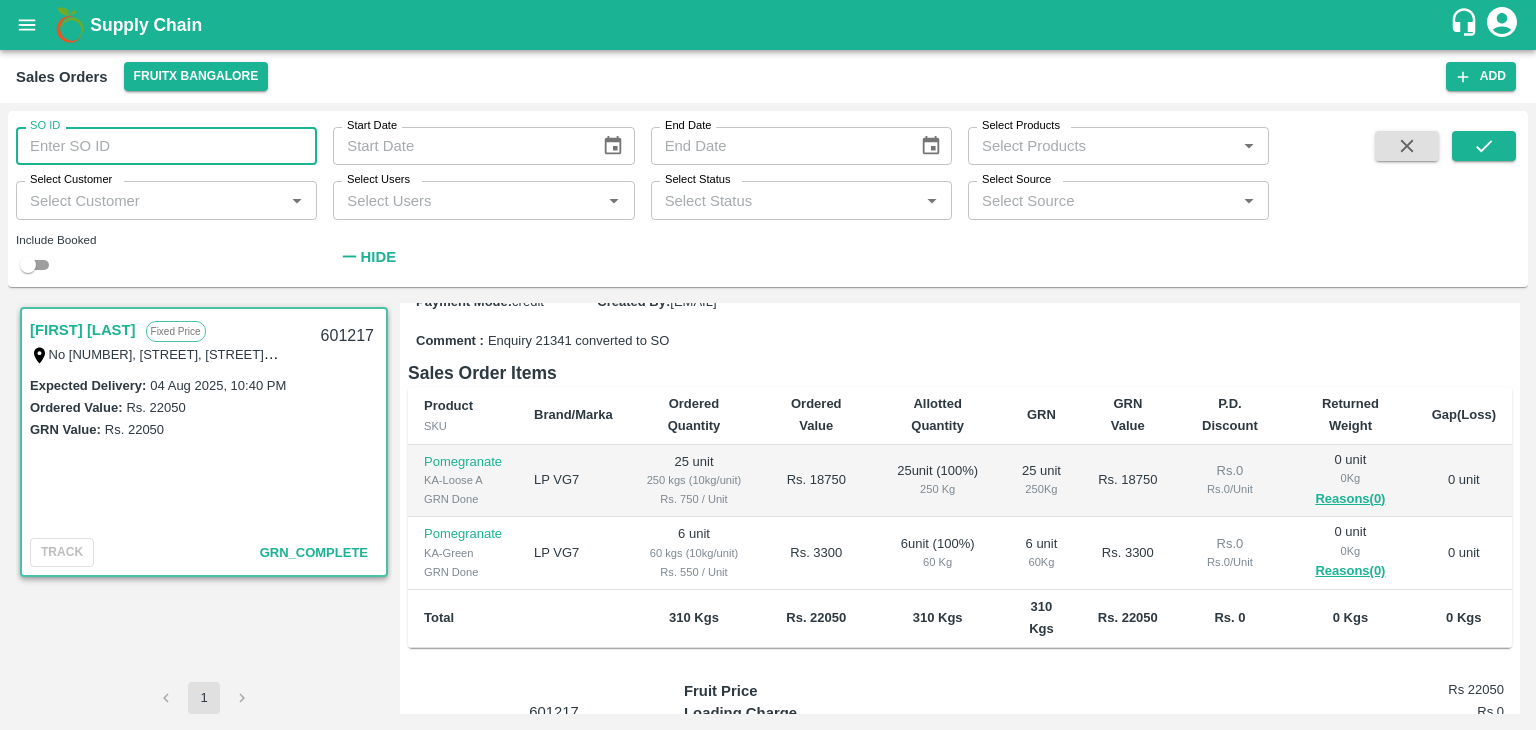 paste 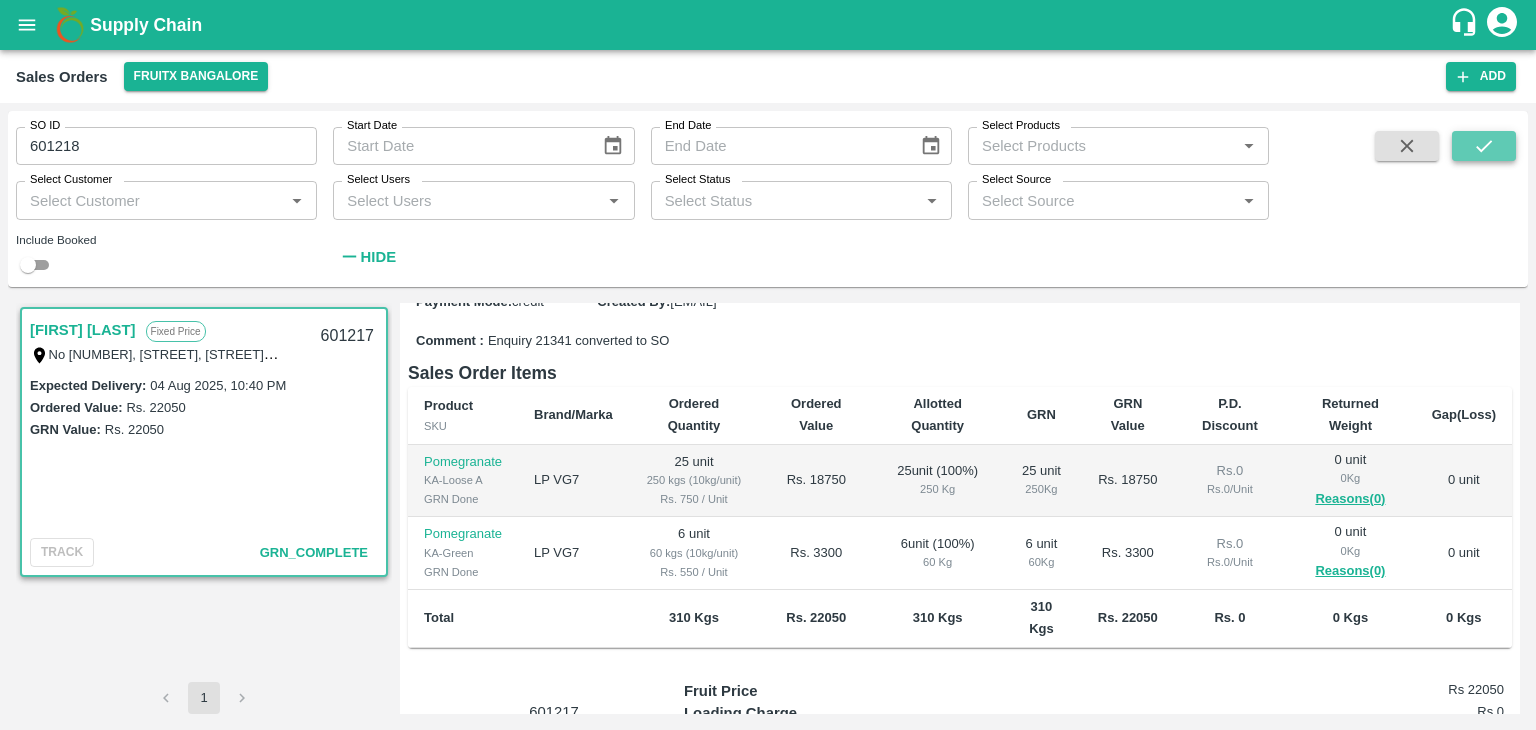 click 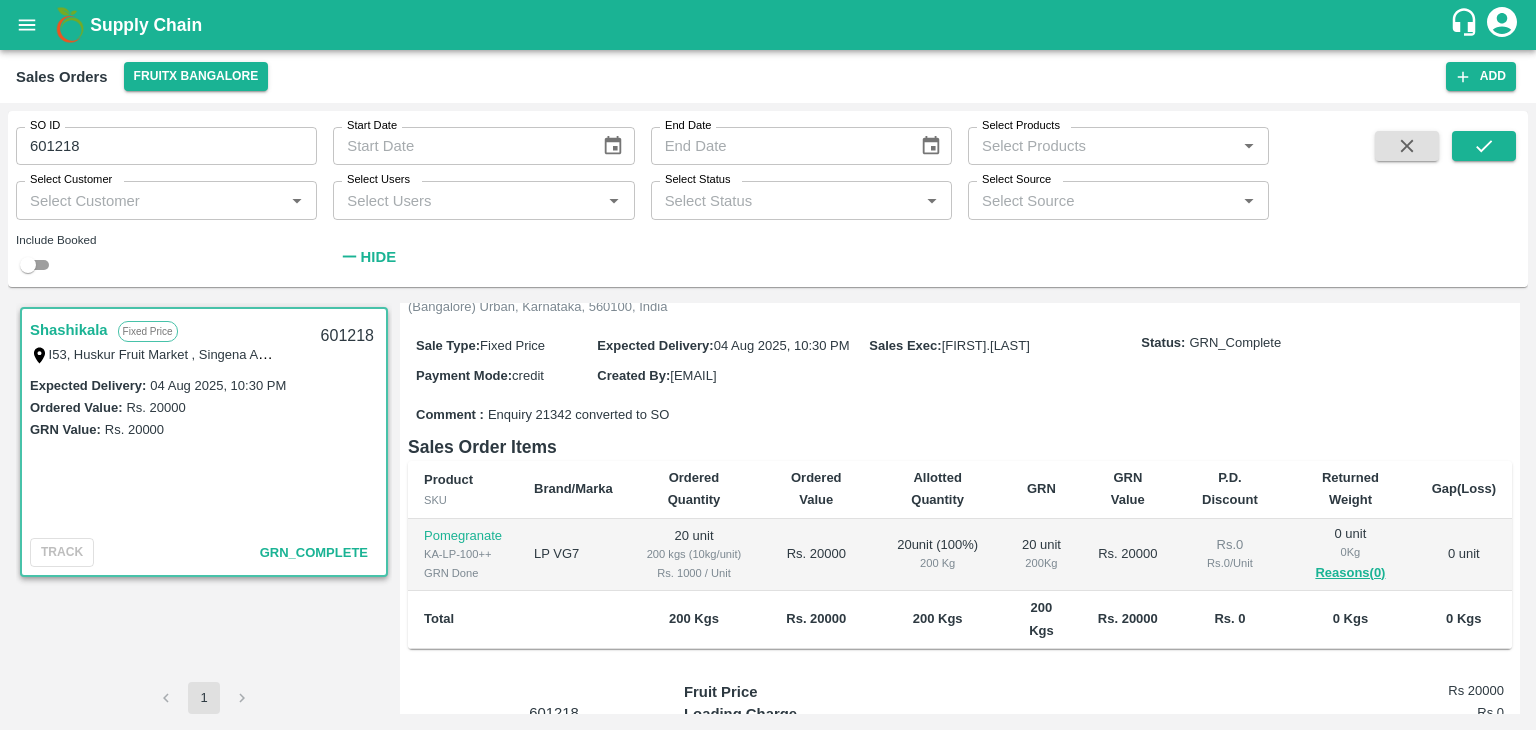 scroll, scrollTop: 176, scrollLeft: 0, axis: vertical 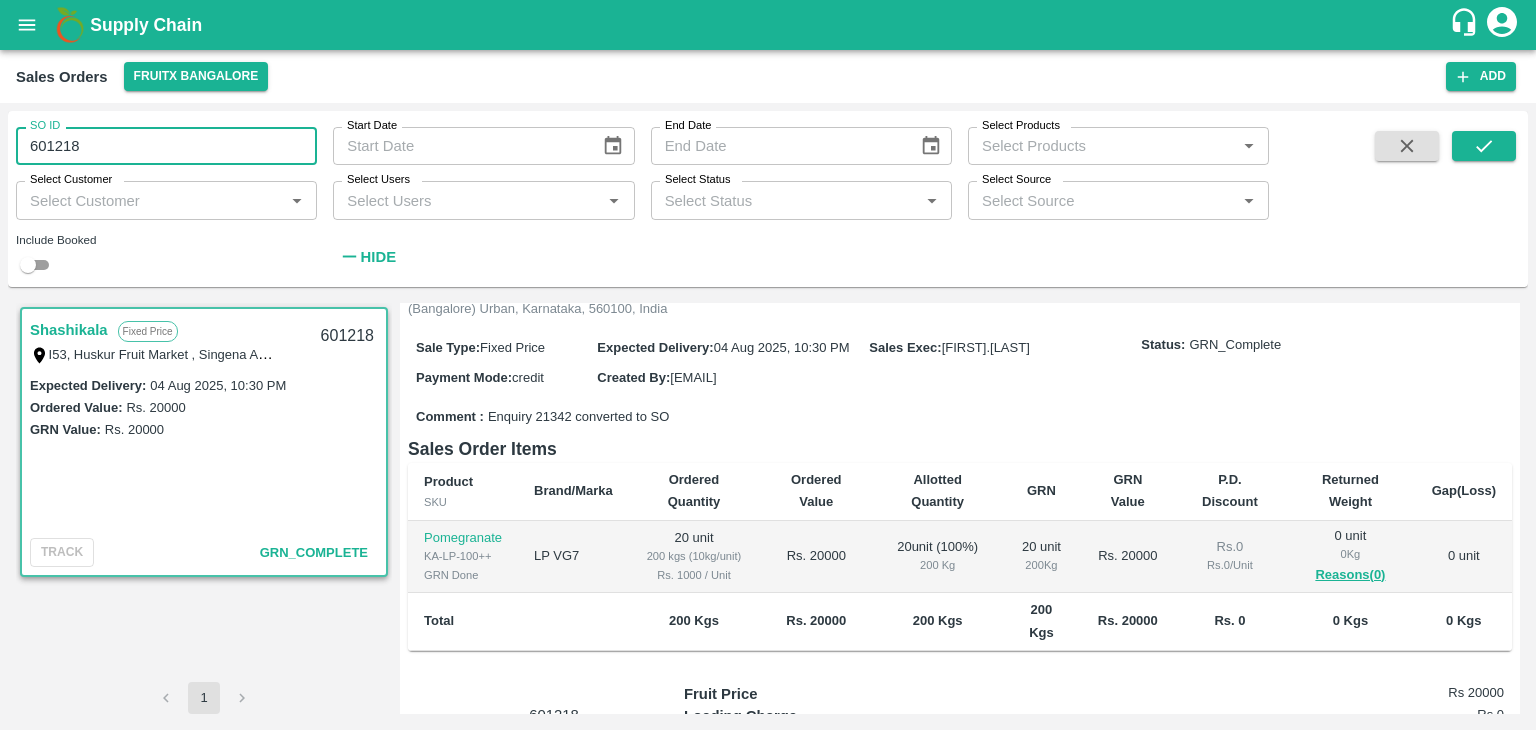 click on "601218" at bounding box center [166, 146] 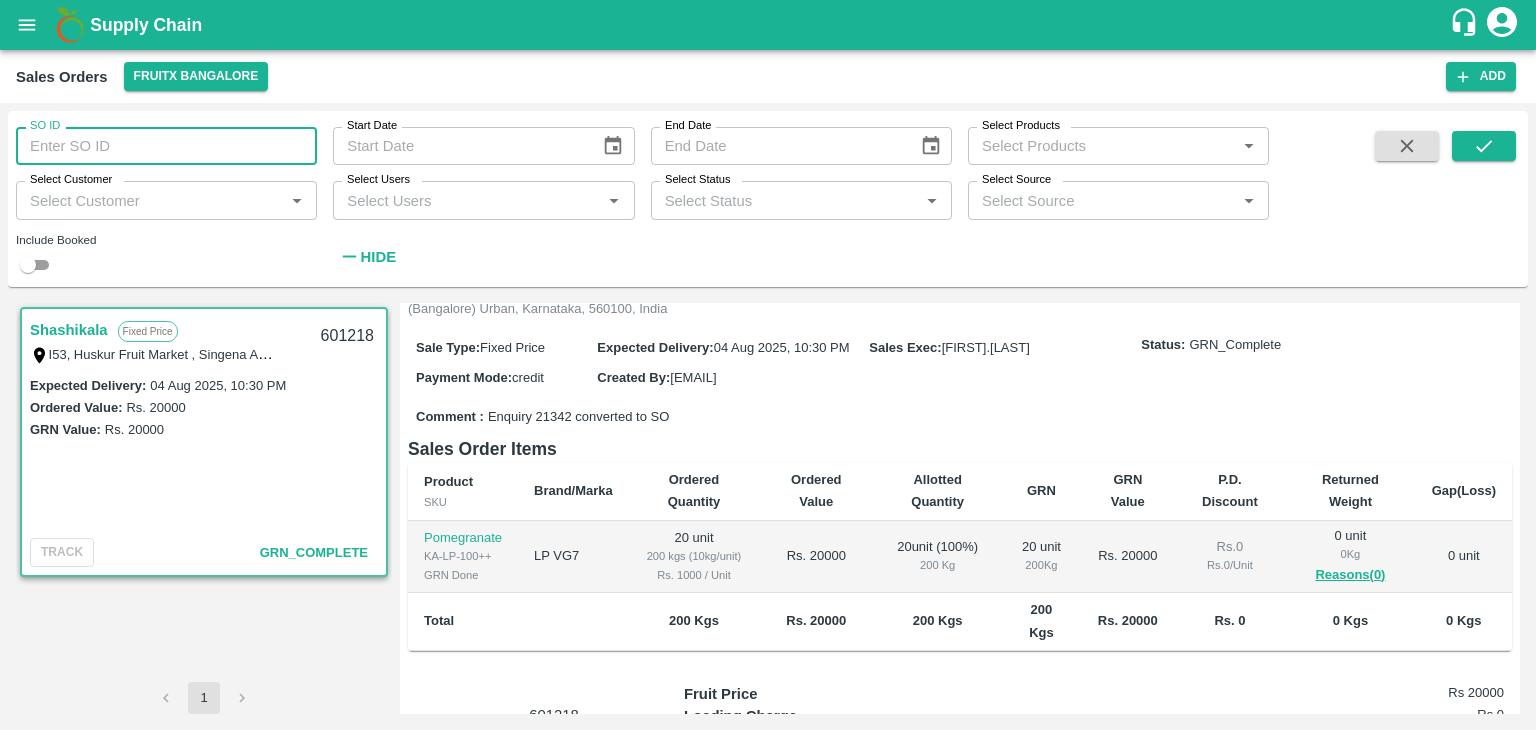 paste 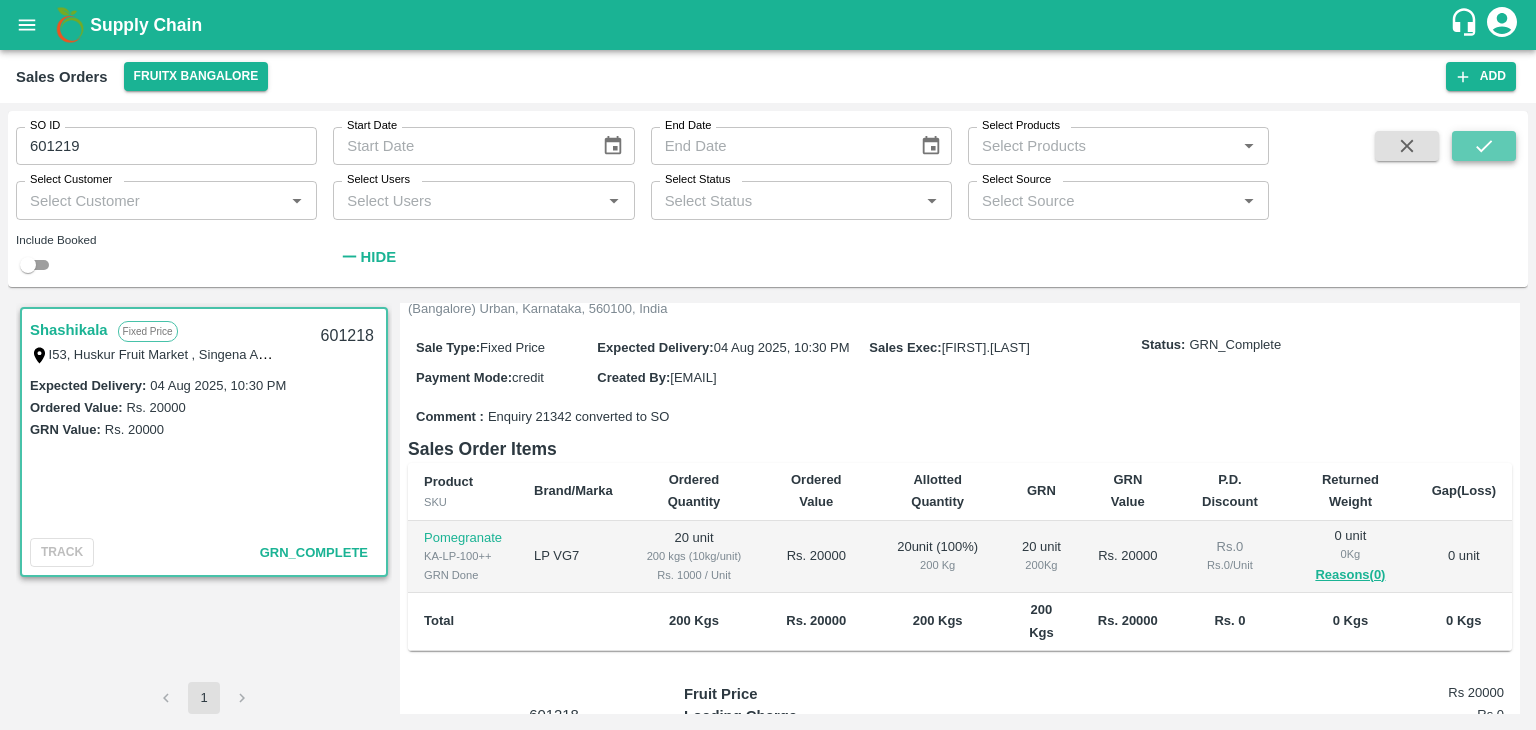 click 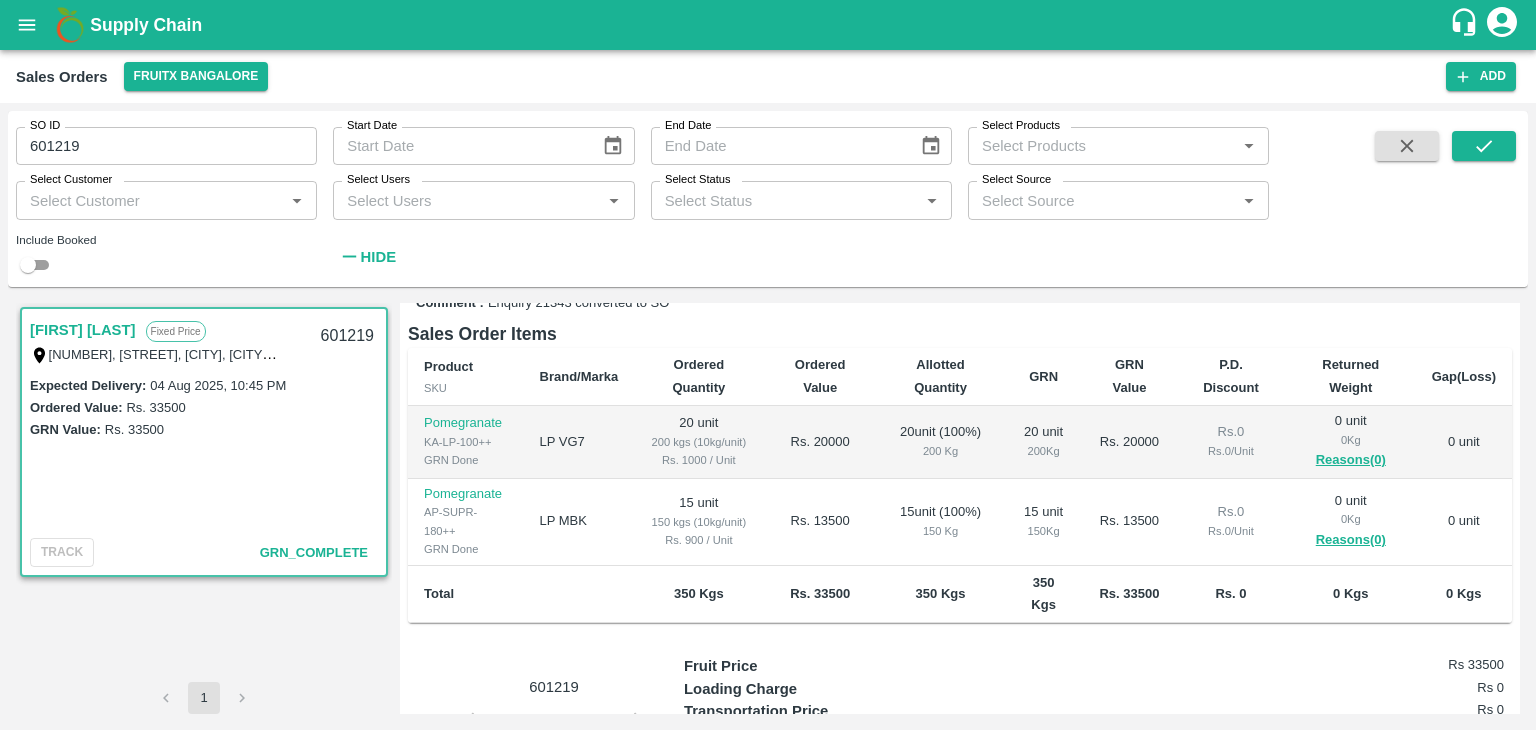 scroll, scrollTop: 272, scrollLeft: 0, axis: vertical 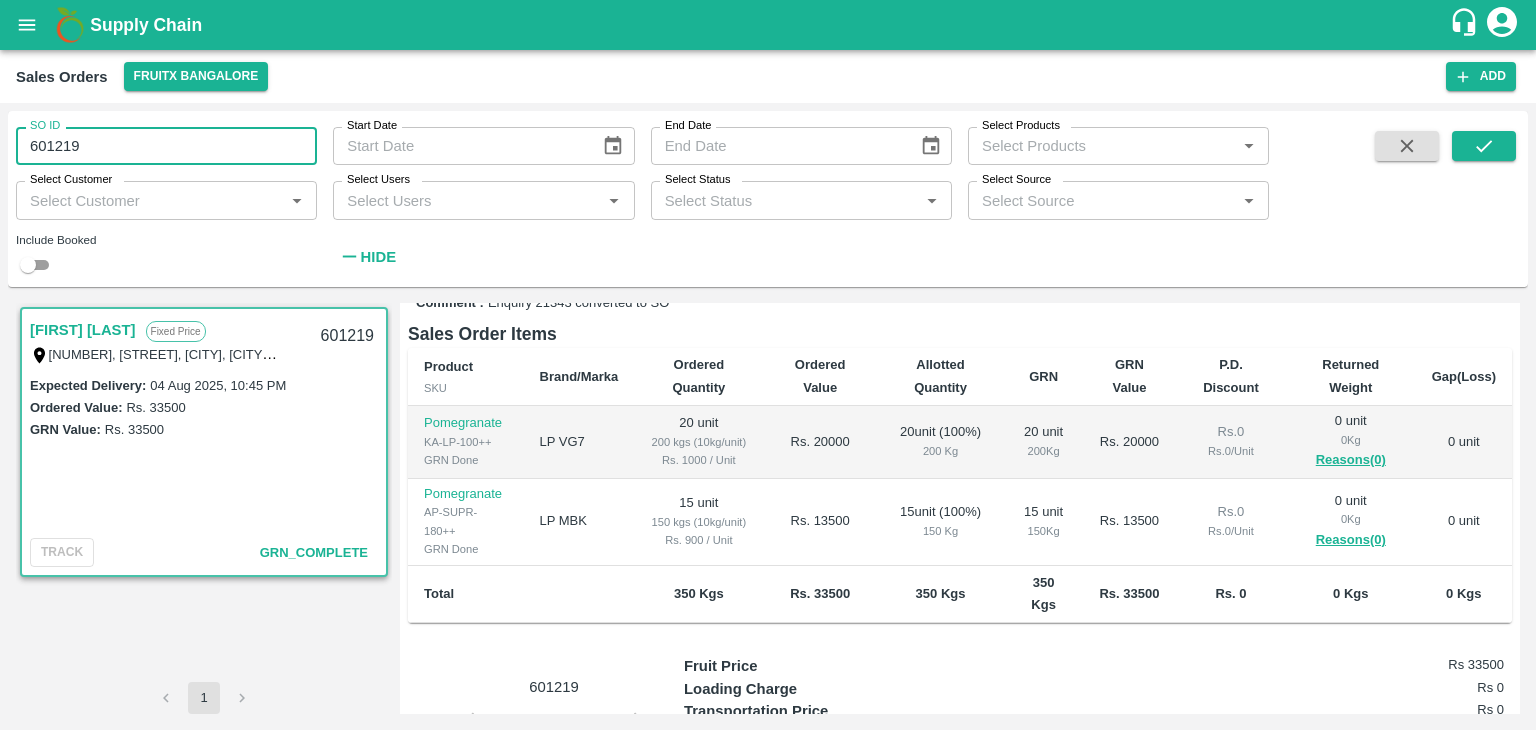 click on "601219" at bounding box center (166, 146) 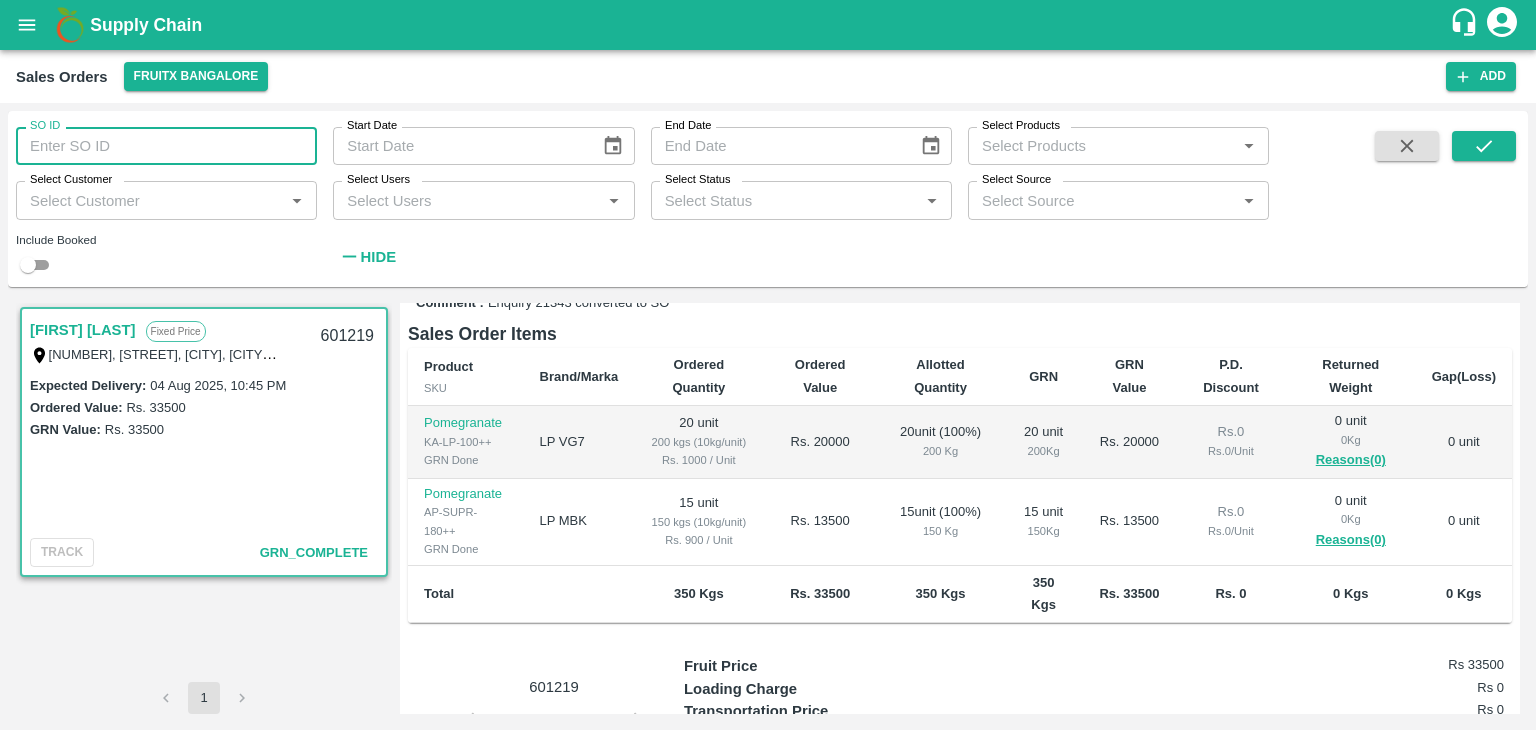 paste 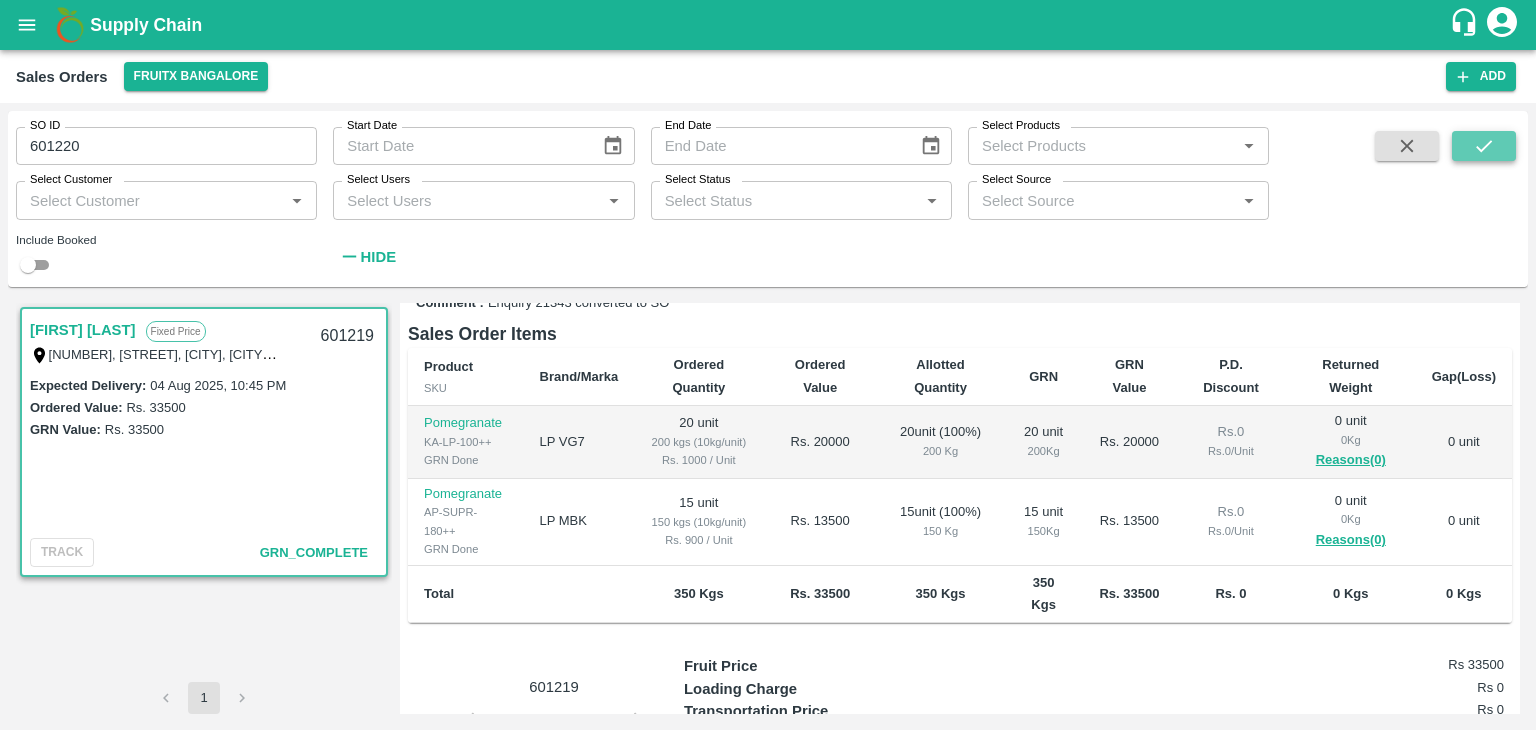 click 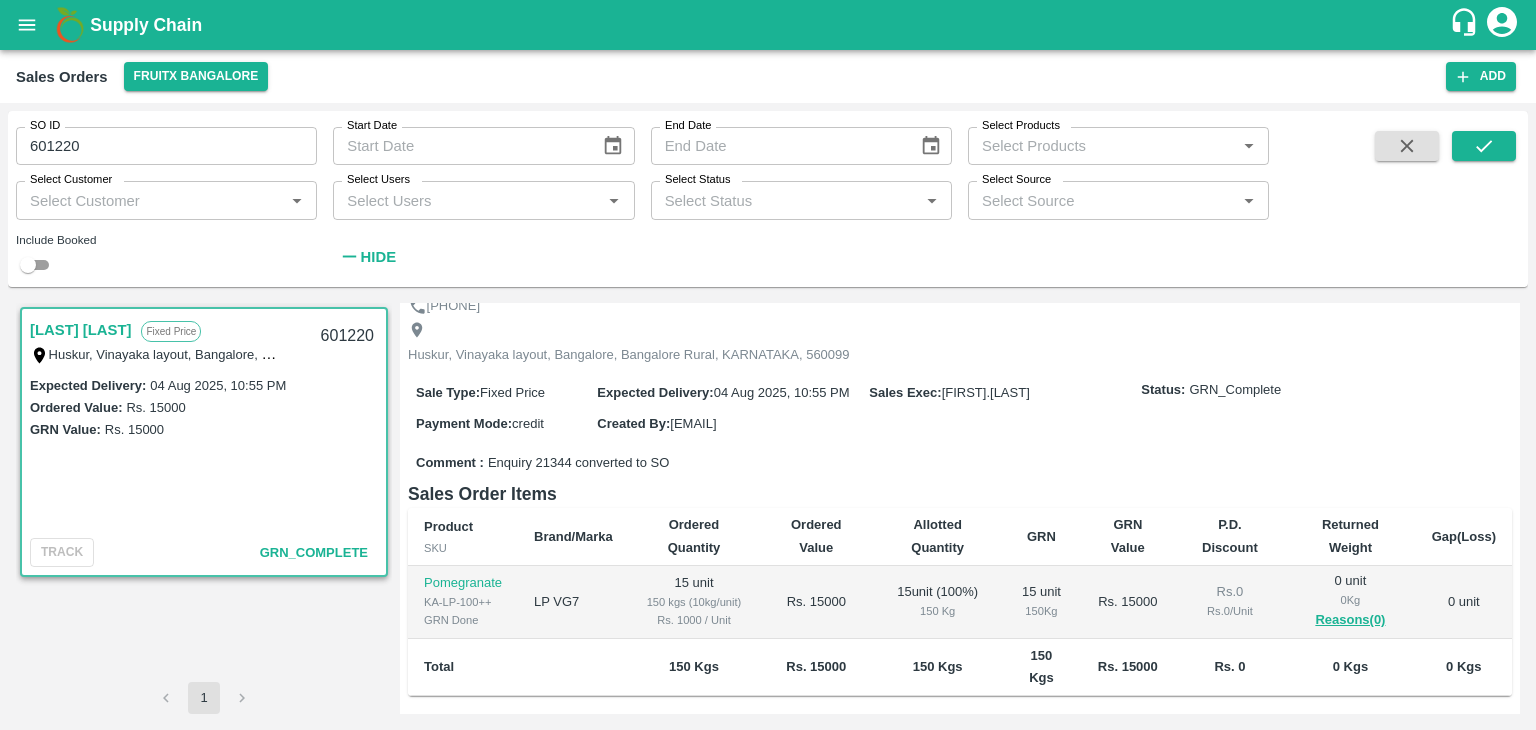 scroll, scrollTop: 112, scrollLeft: 0, axis: vertical 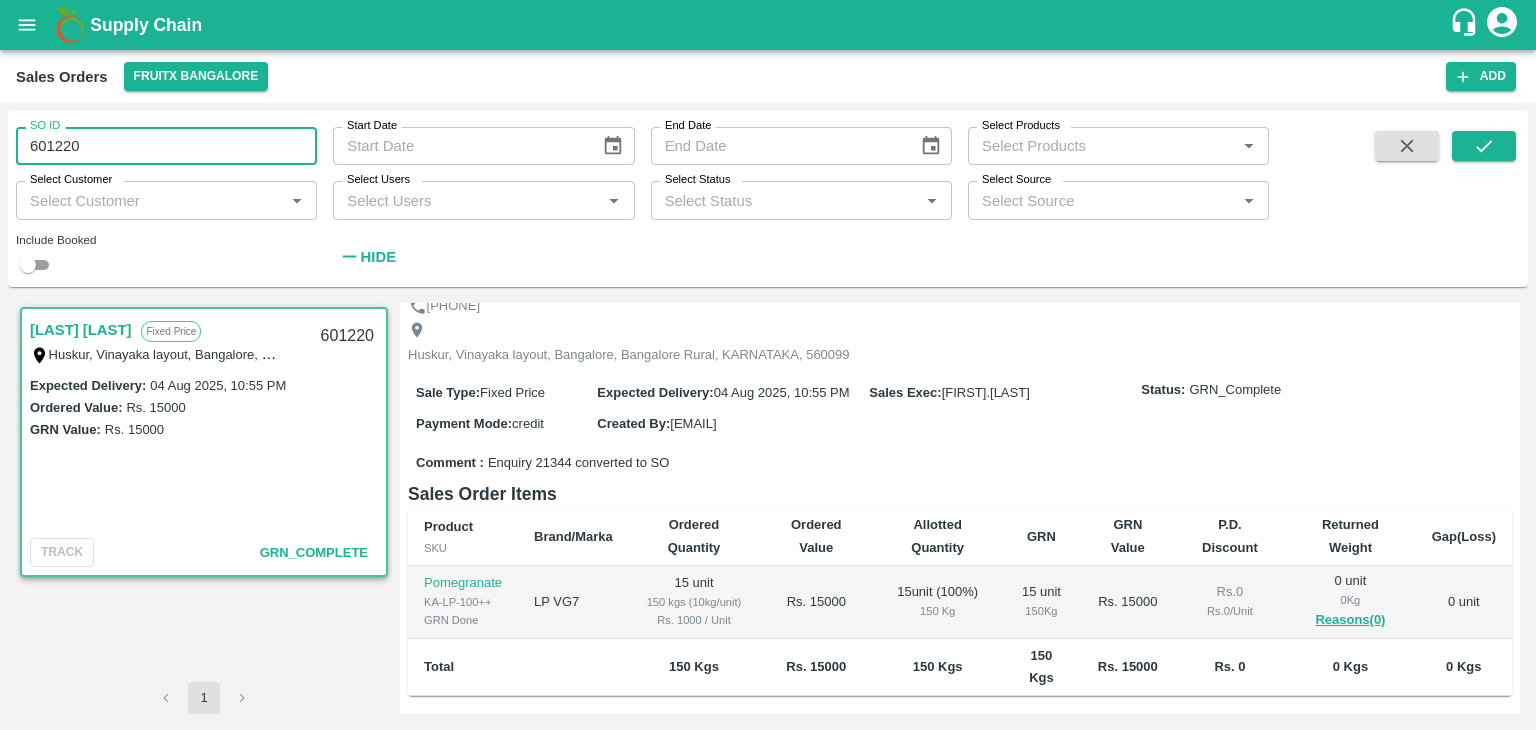click on "601220" at bounding box center (166, 146) 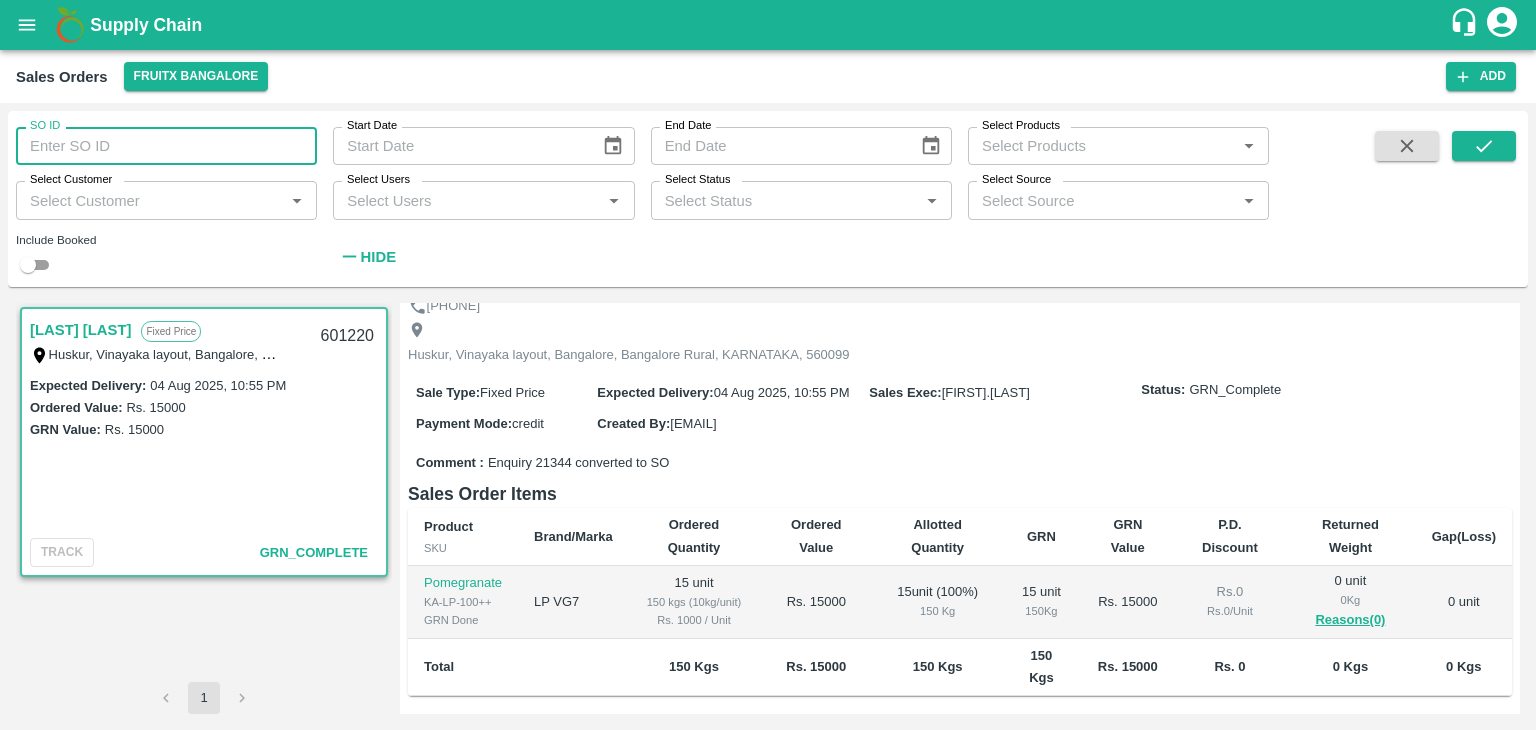 paste 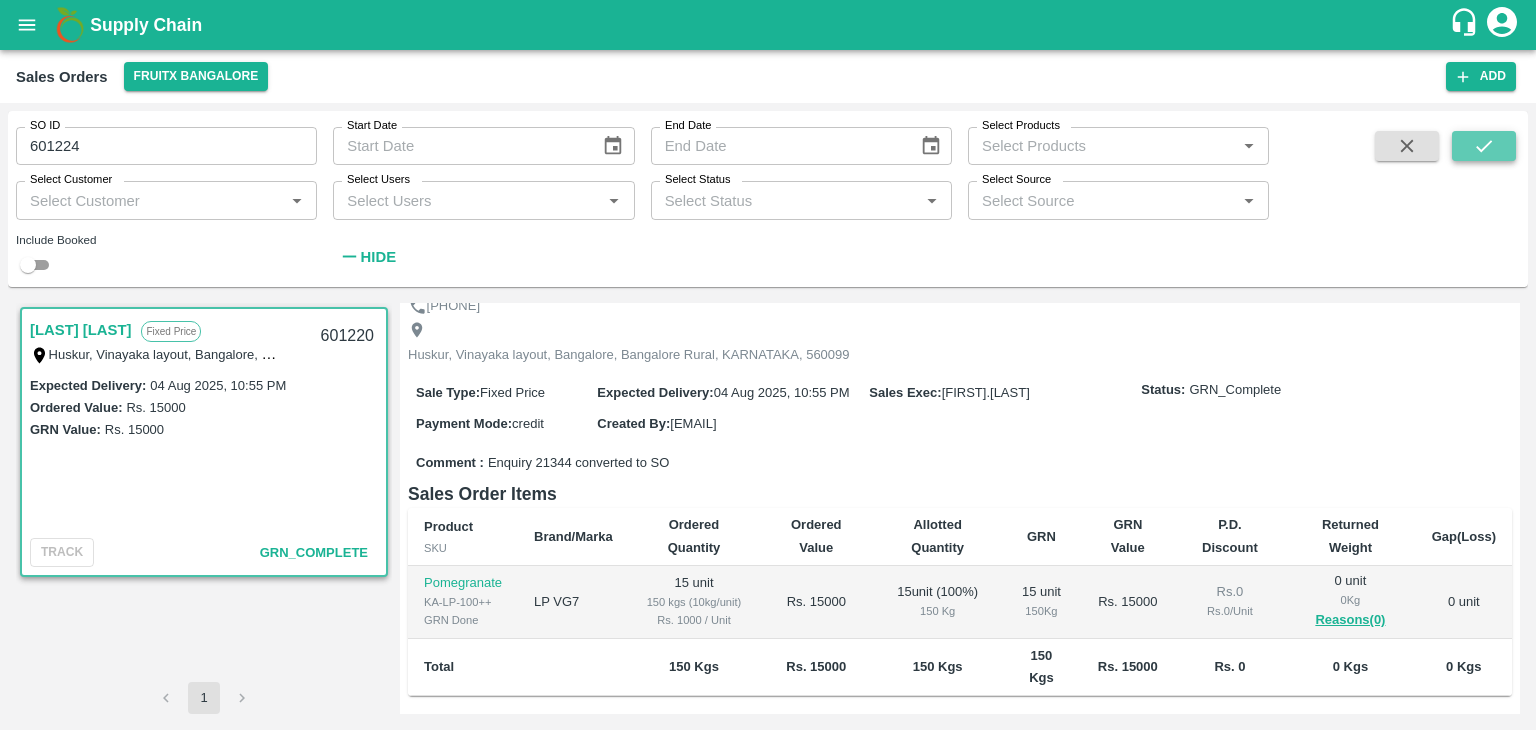click at bounding box center [1484, 146] 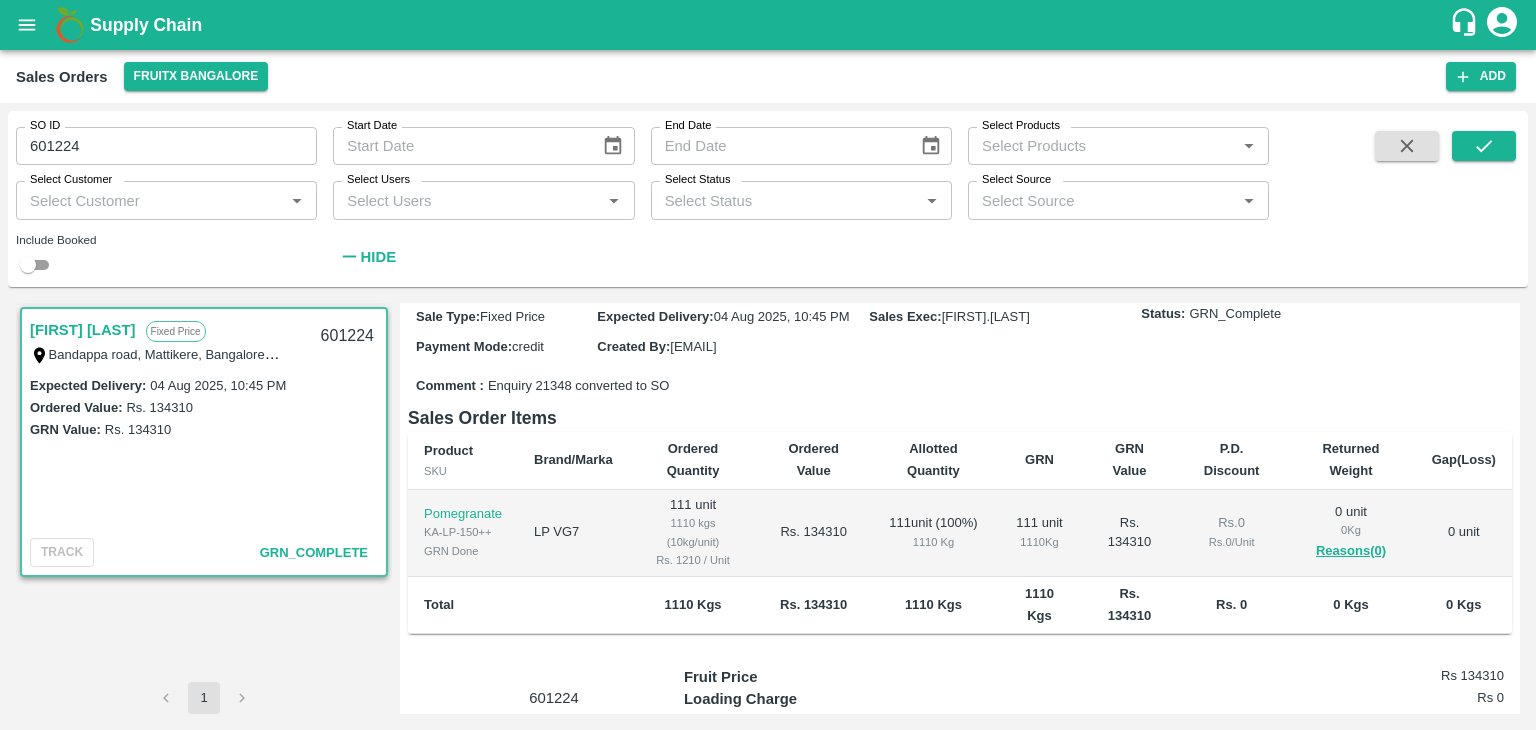 scroll, scrollTop: 206, scrollLeft: 0, axis: vertical 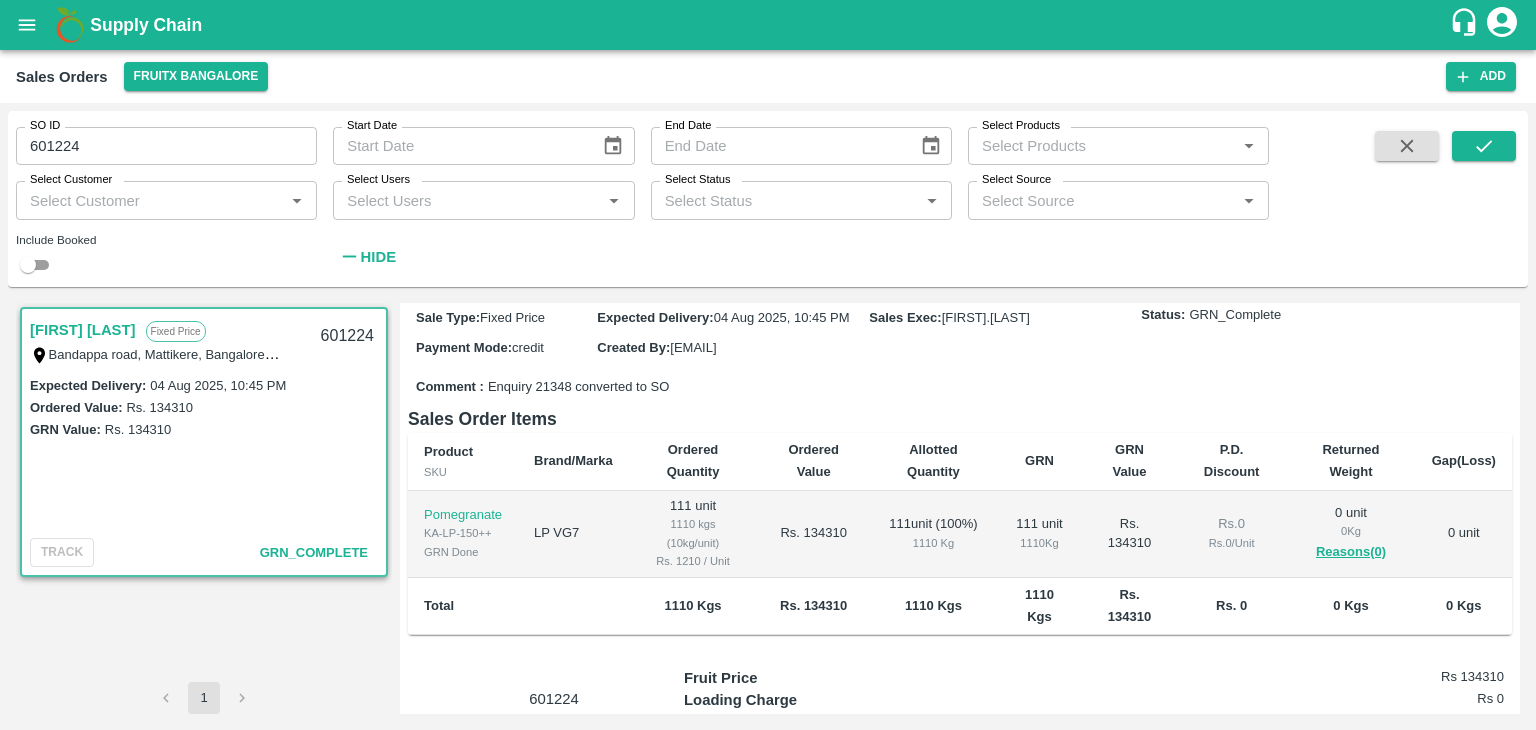 click on "601224" at bounding box center [166, 146] 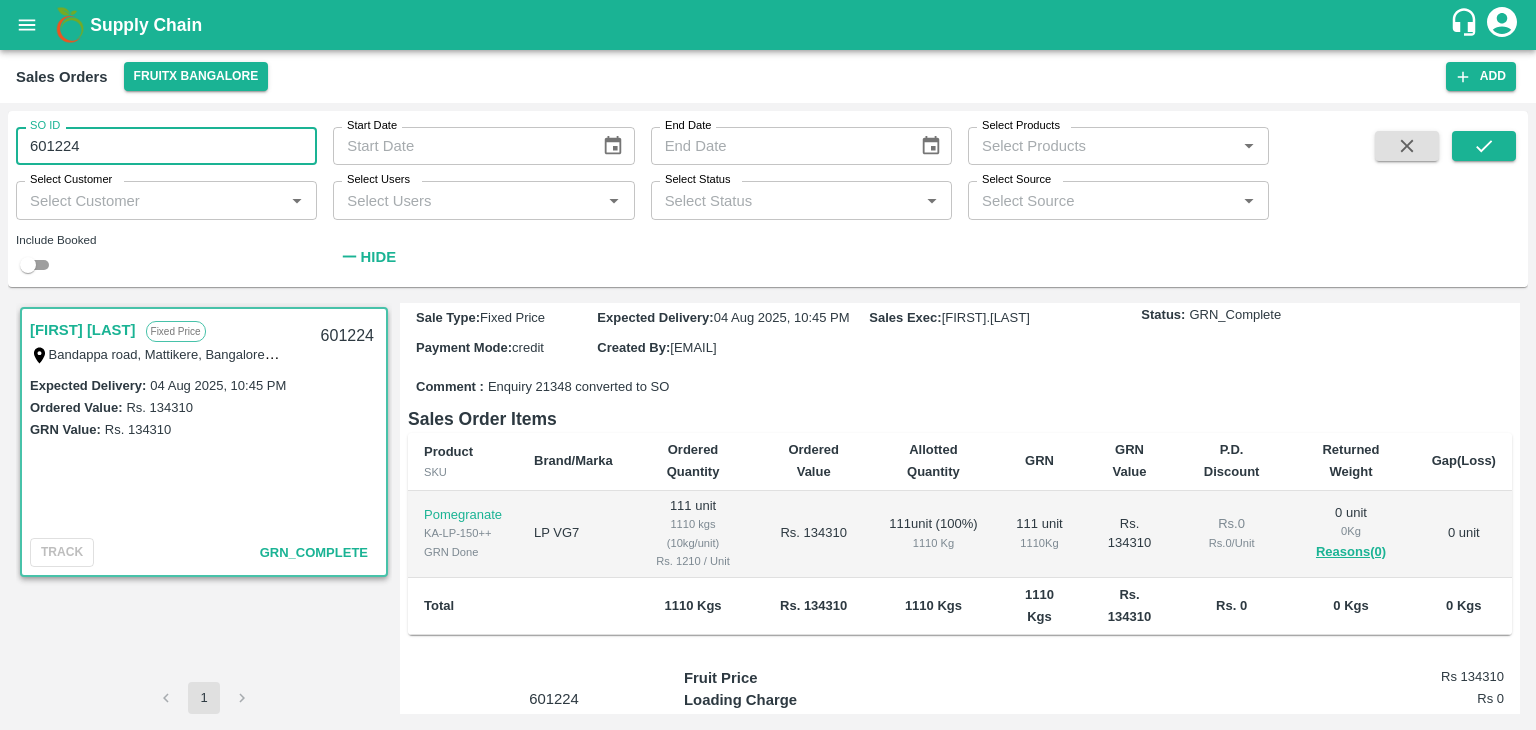 click on "601224" at bounding box center (166, 146) 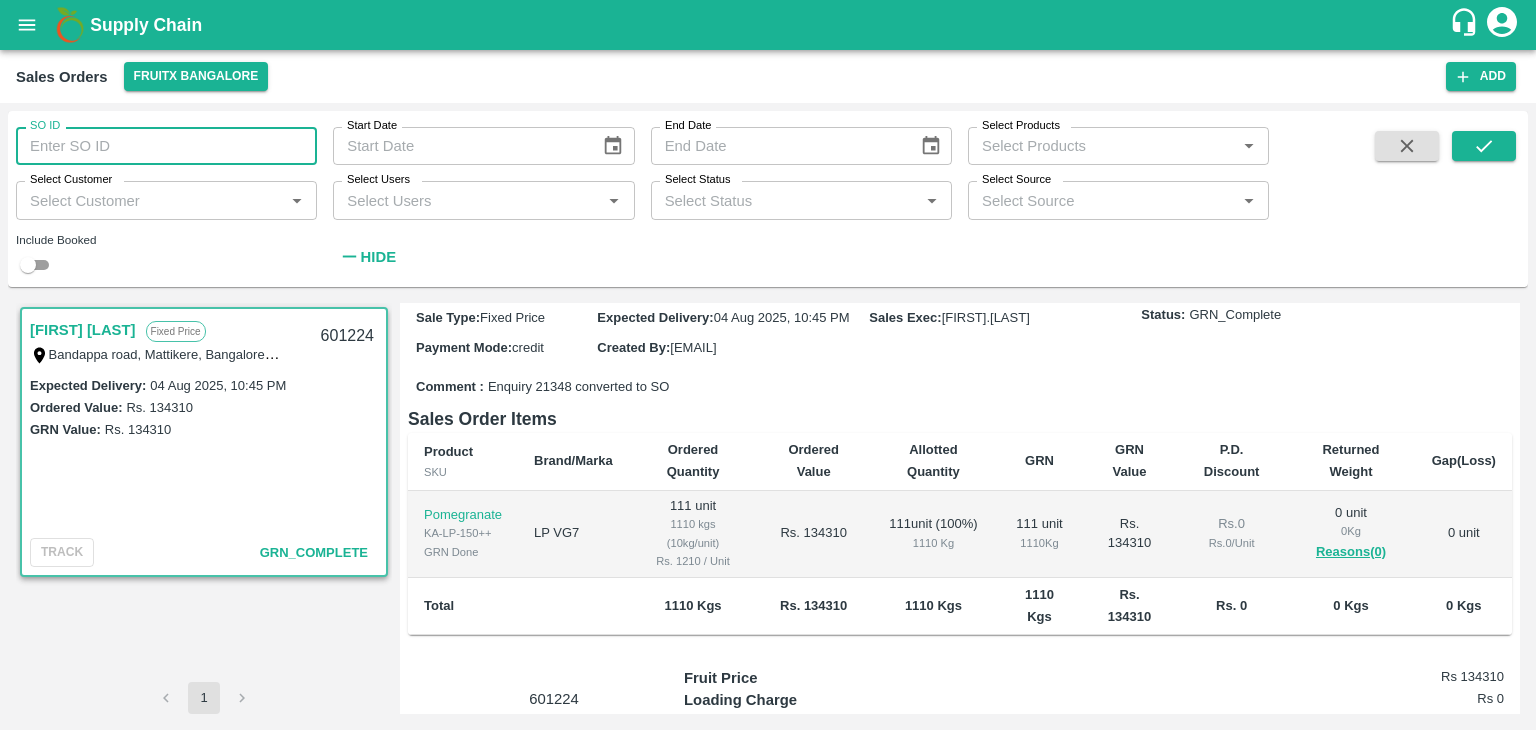 paste 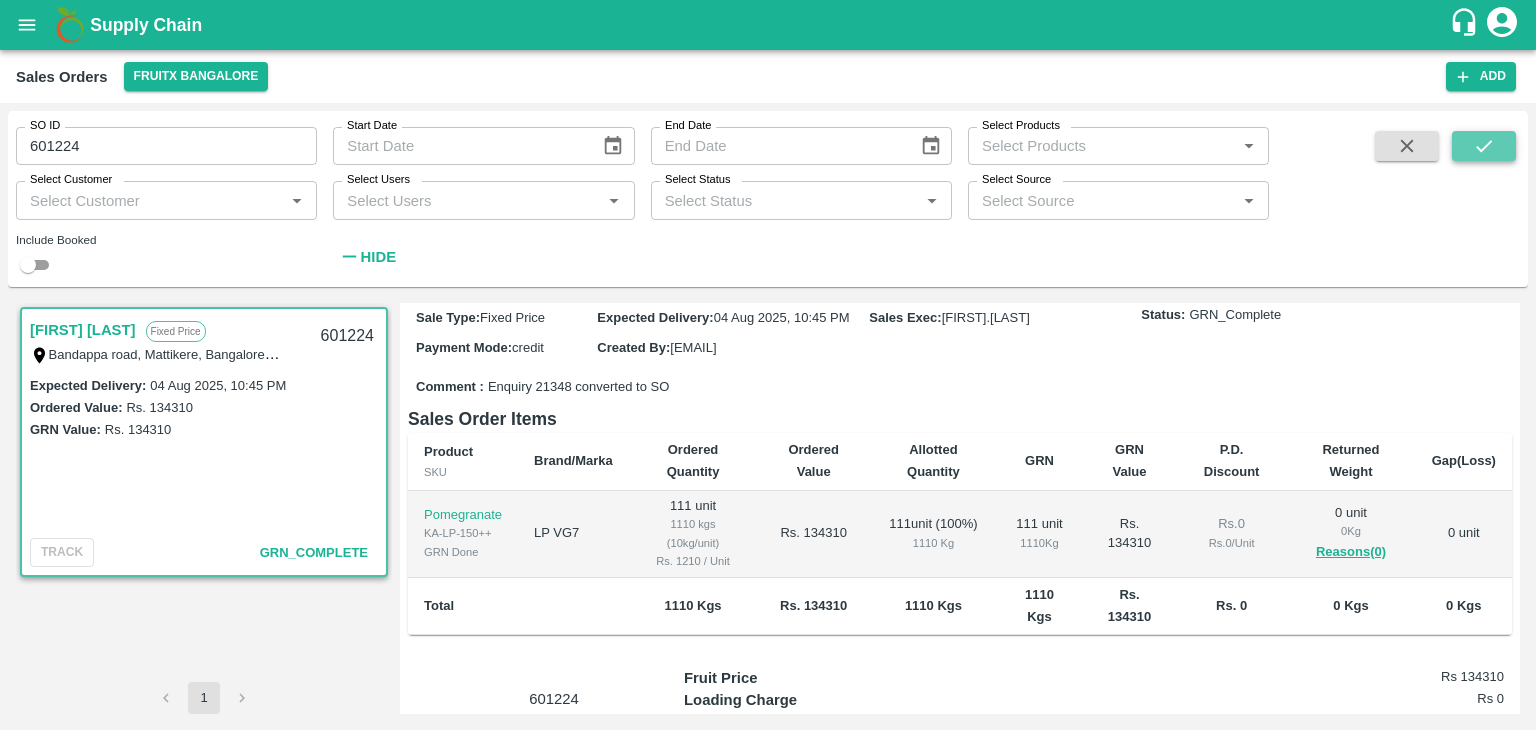click 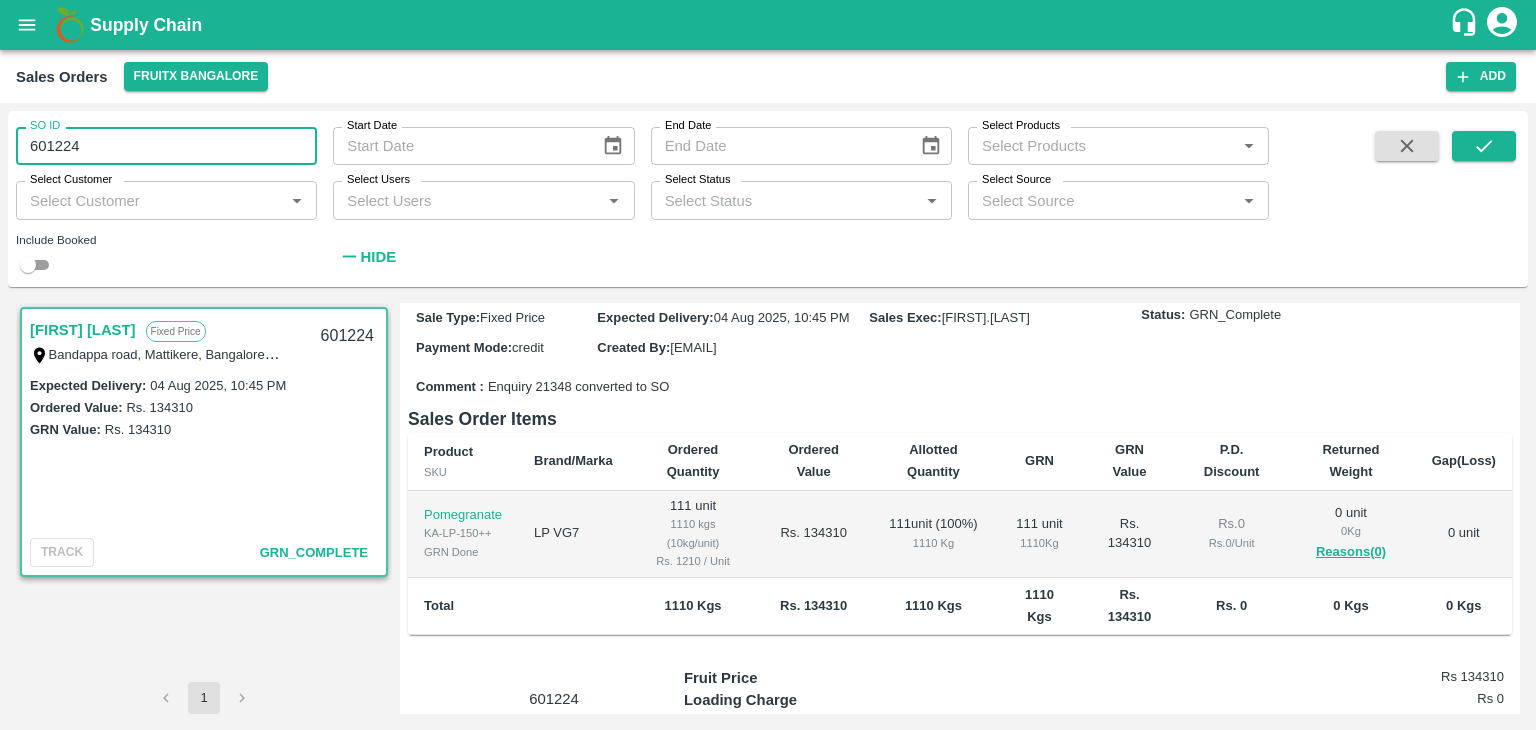 click on "601224" at bounding box center (166, 146) 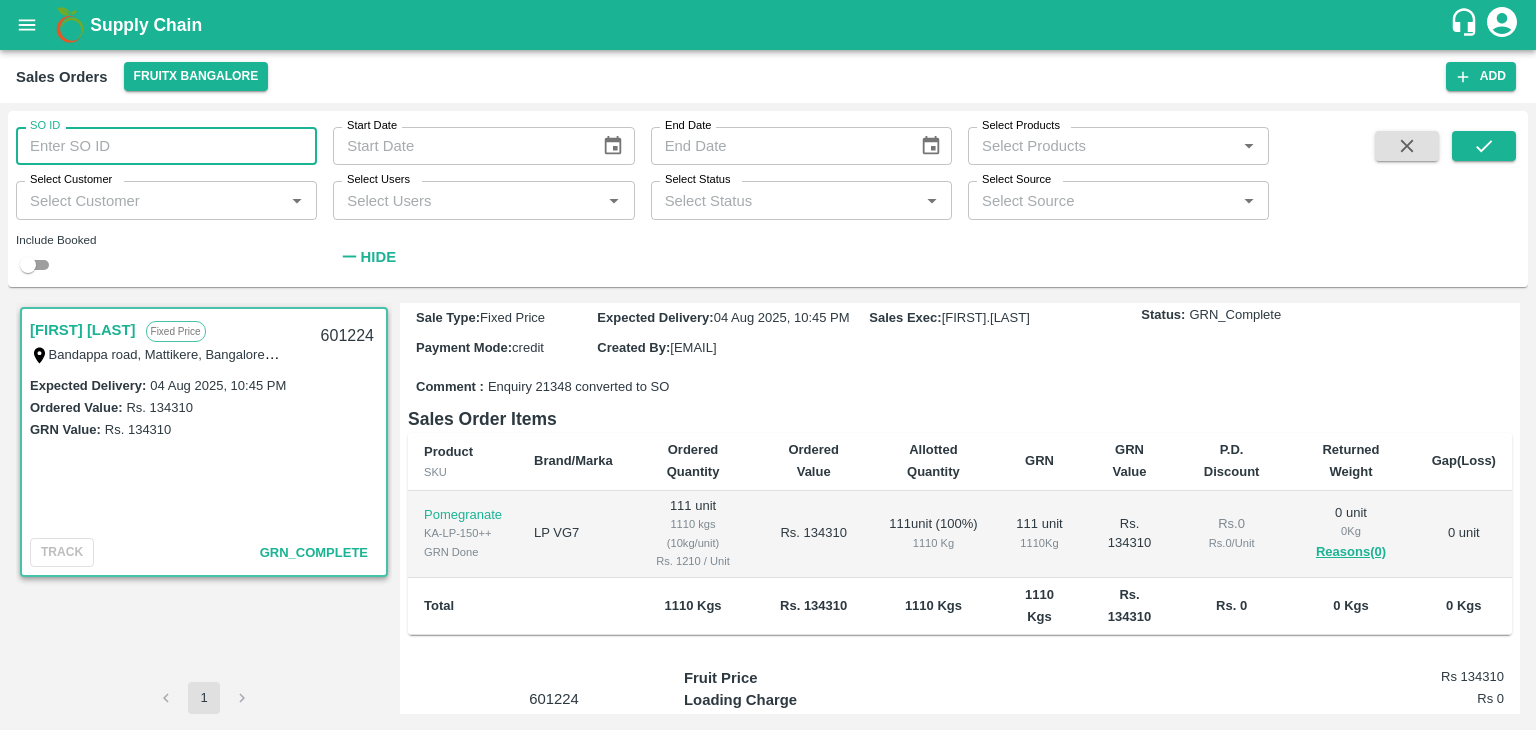 paste 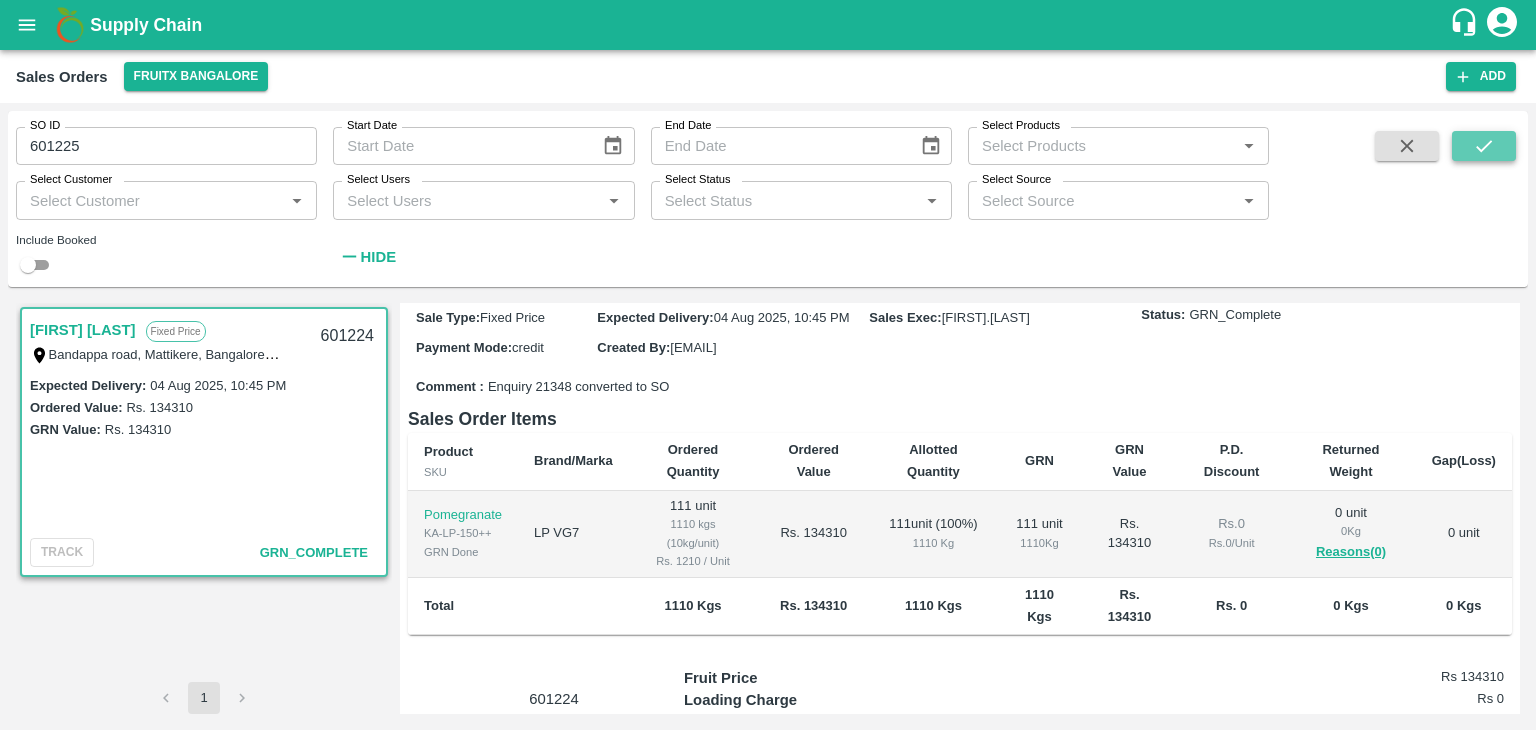 click at bounding box center (1484, 146) 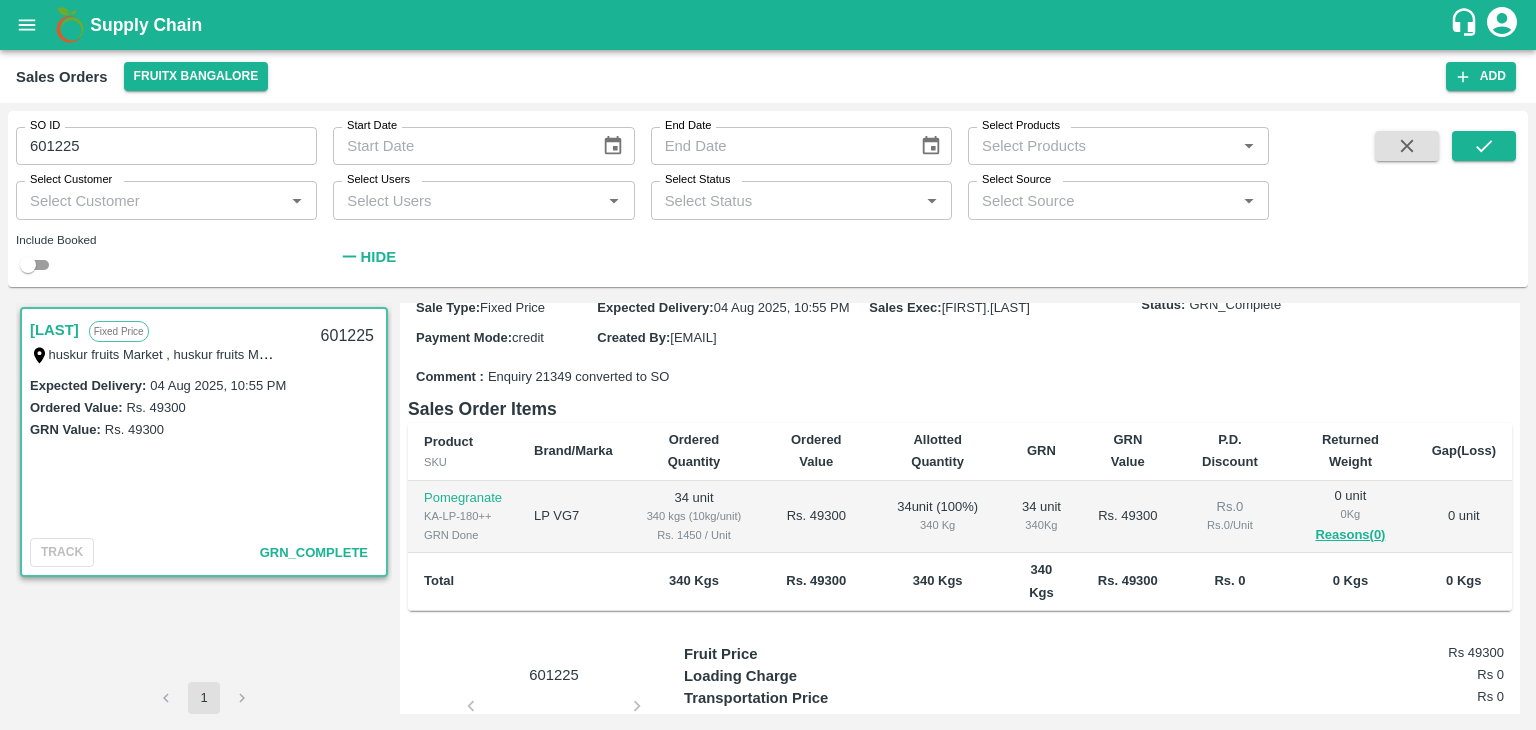 scroll, scrollTop: 216, scrollLeft: 0, axis: vertical 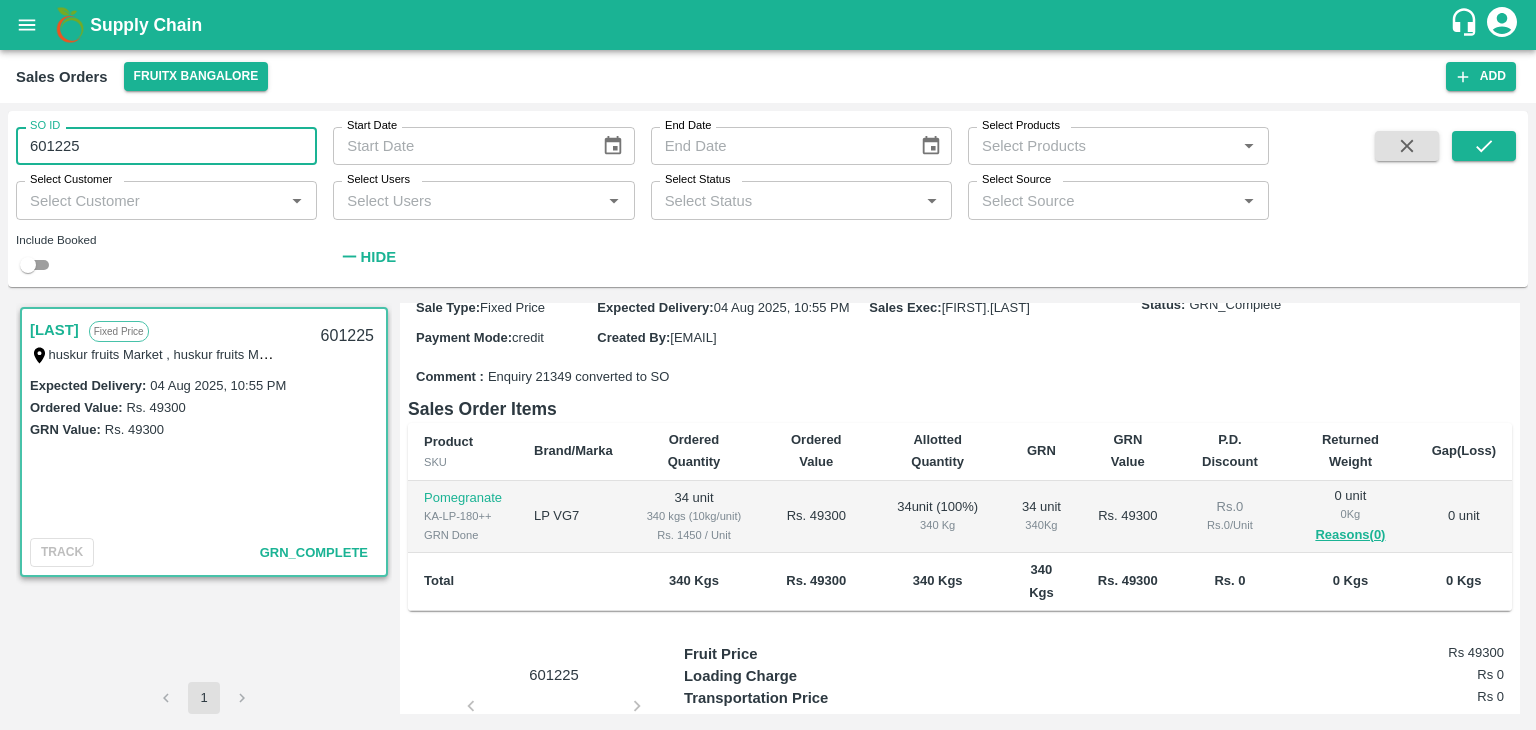 click on "601225" at bounding box center [166, 146] 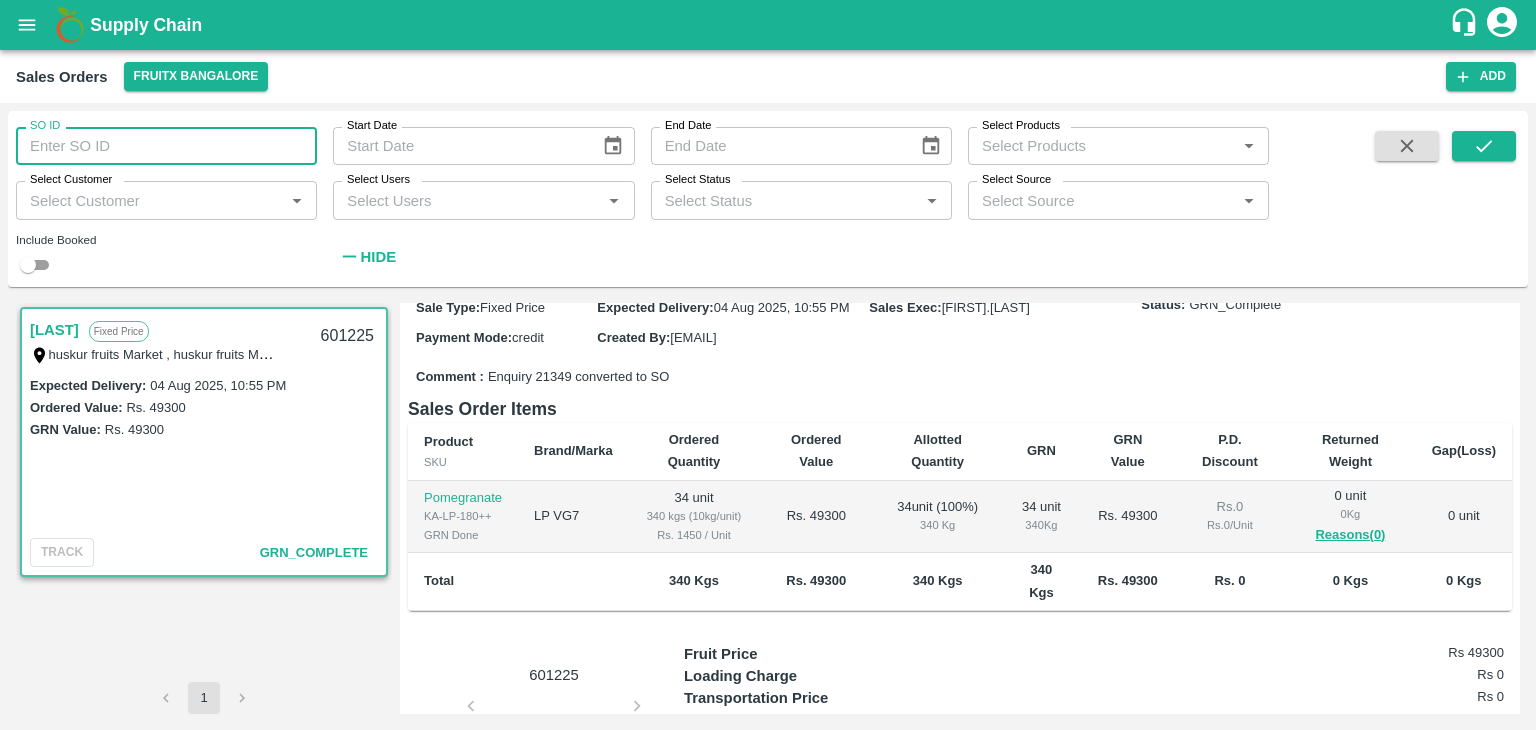 paste 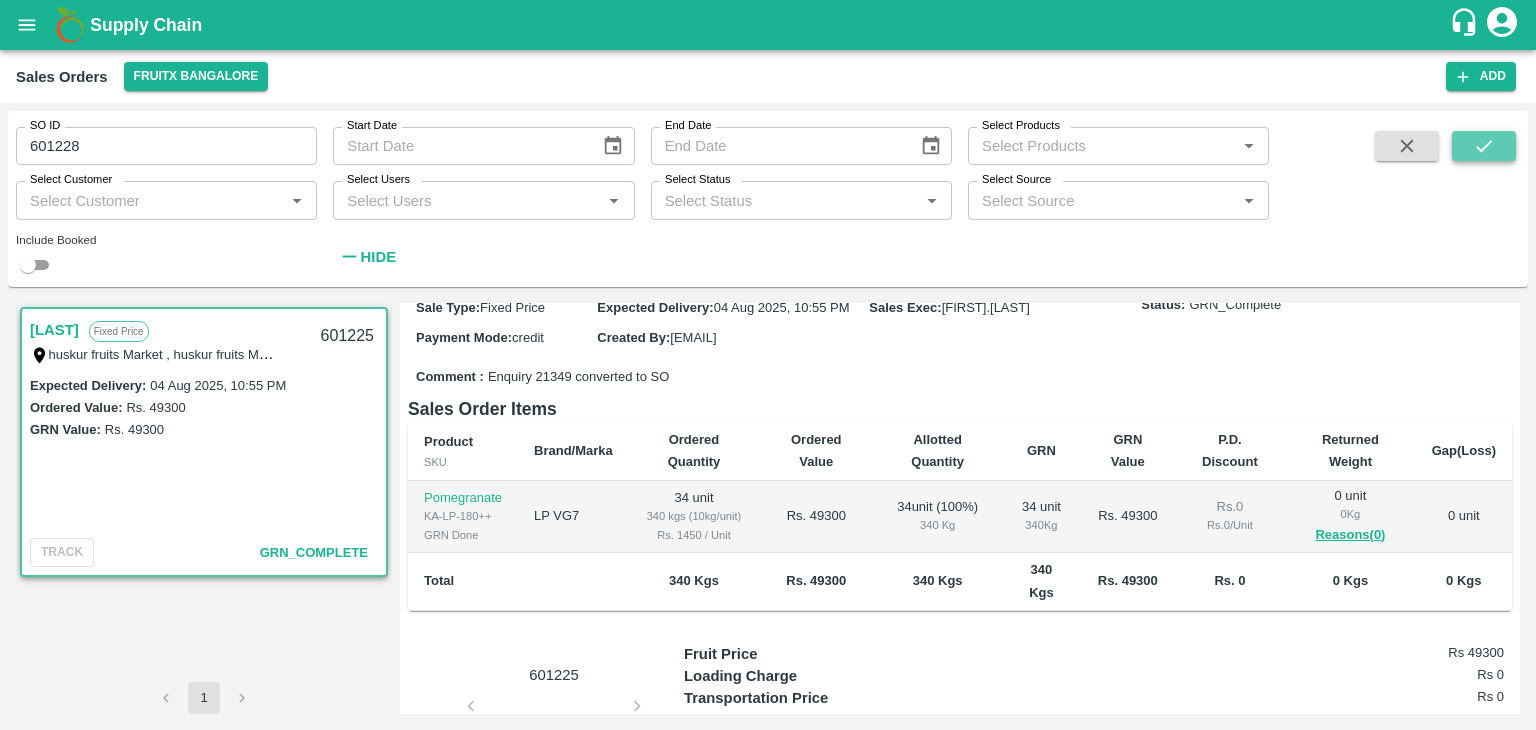 click 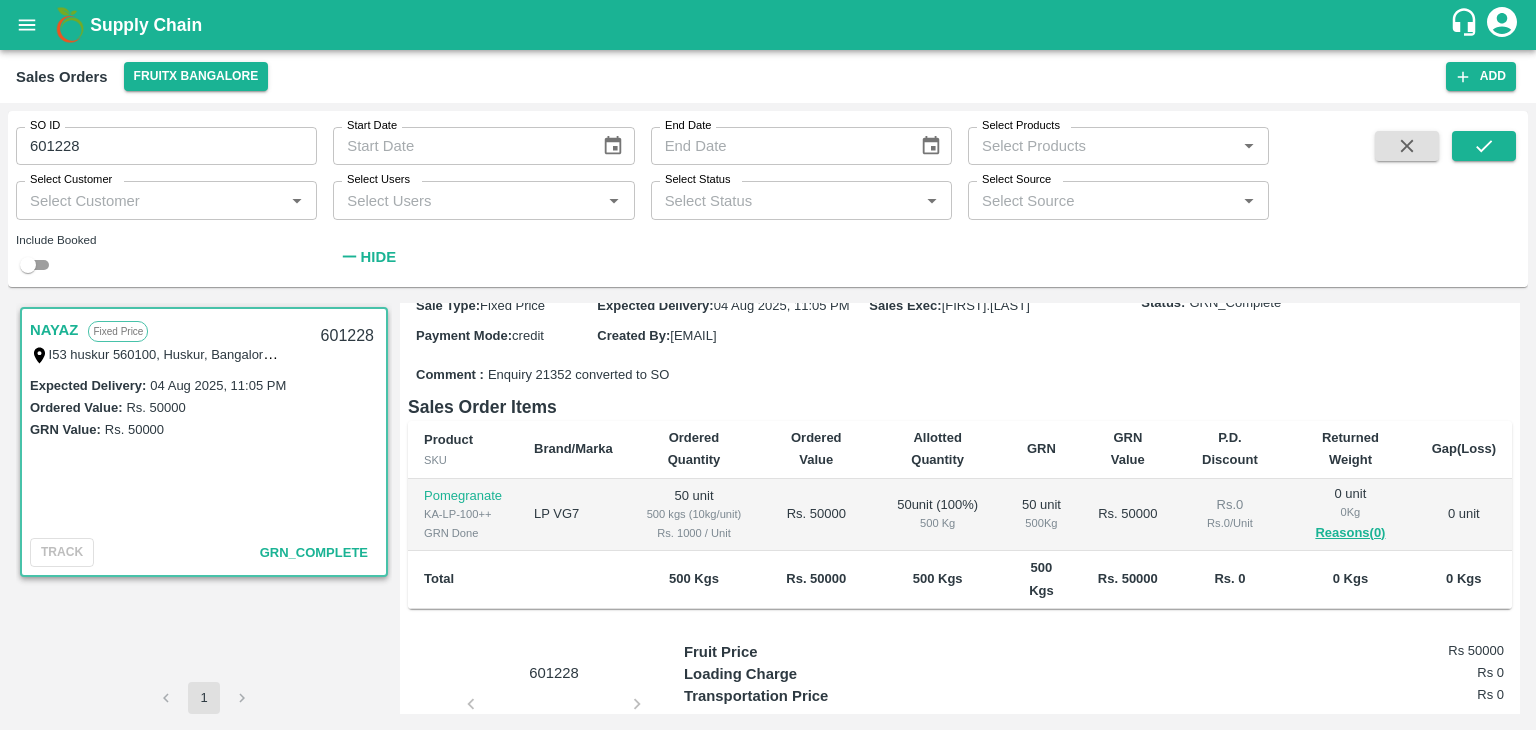 scroll, scrollTop: 216, scrollLeft: 0, axis: vertical 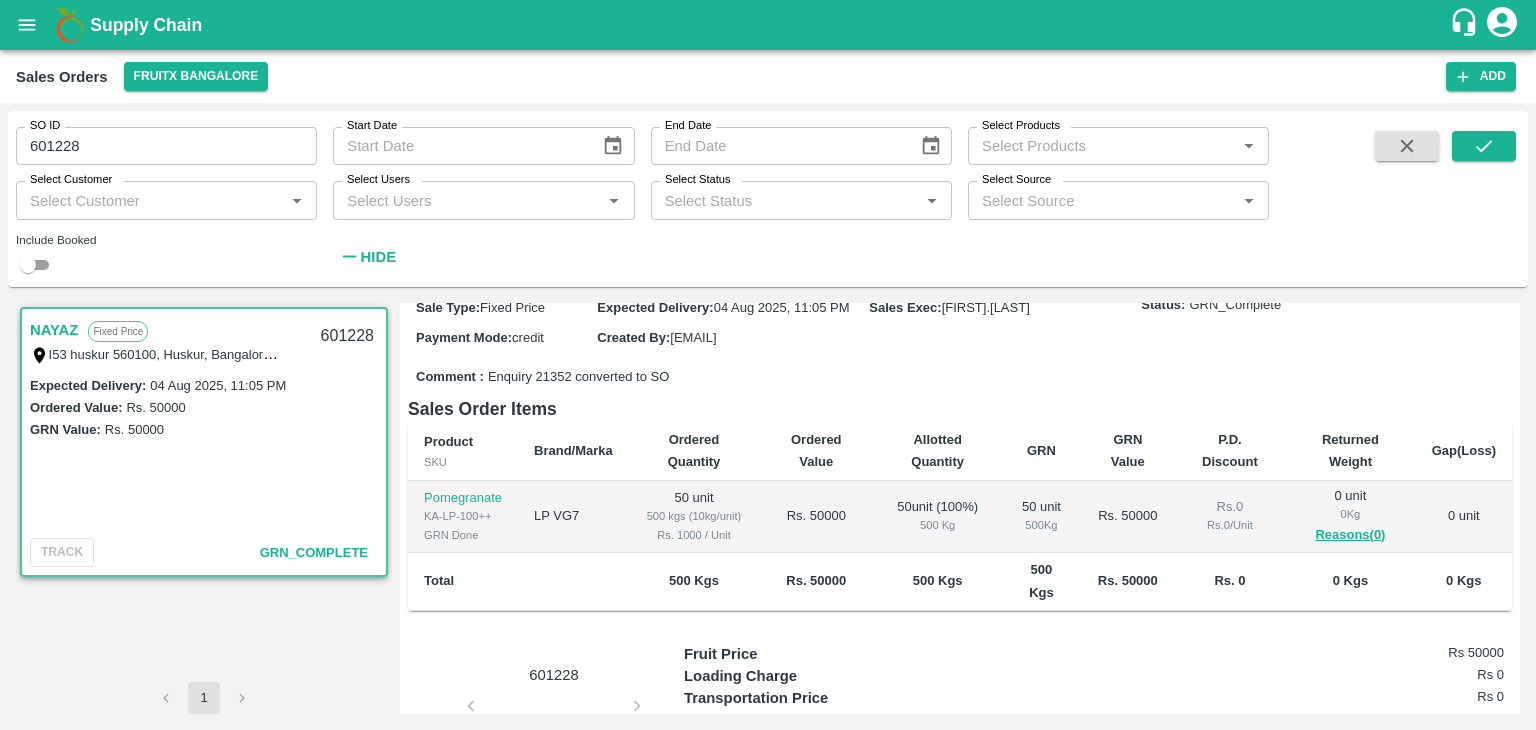 click on "601228" at bounding box center [166, 146] 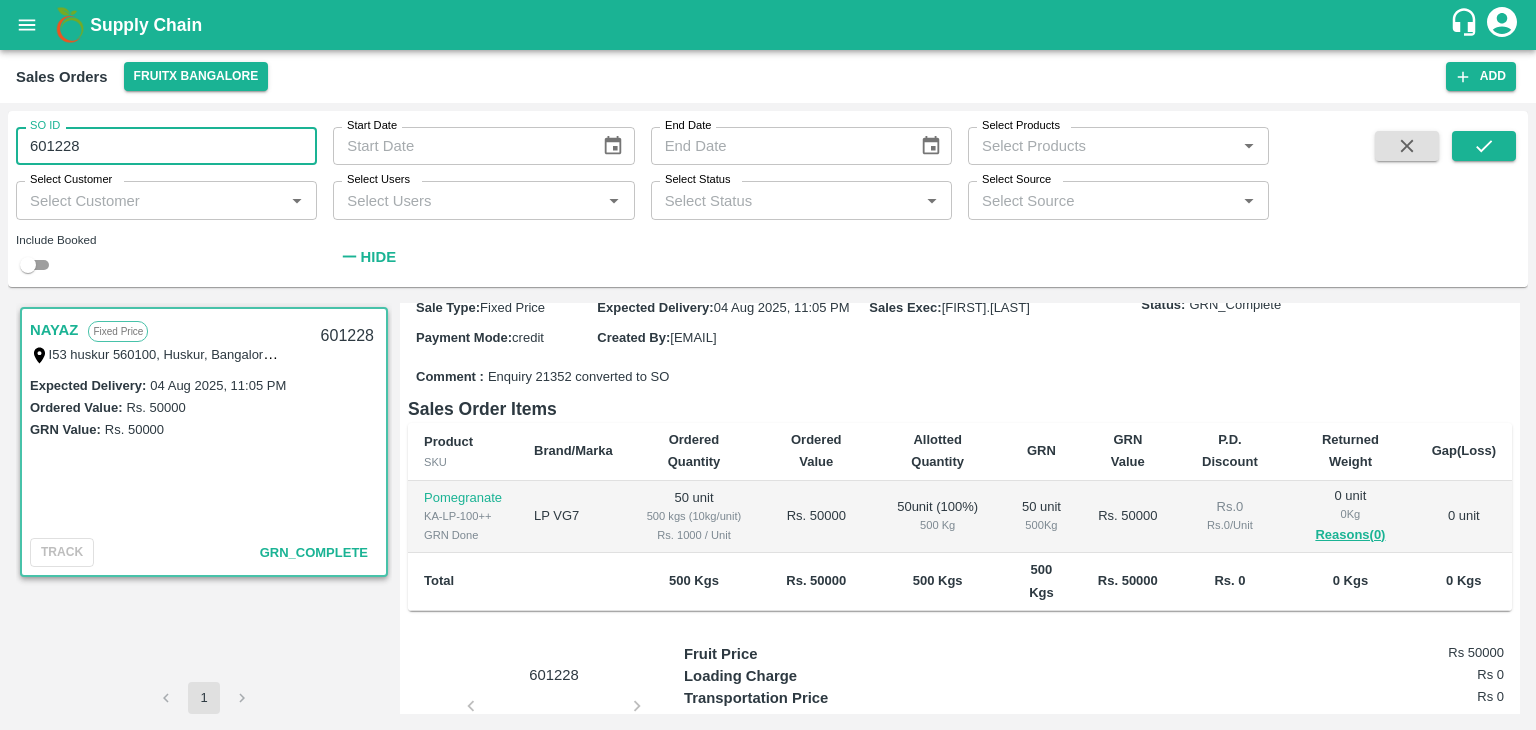 click on "601228" at bounding box center [166, 146] 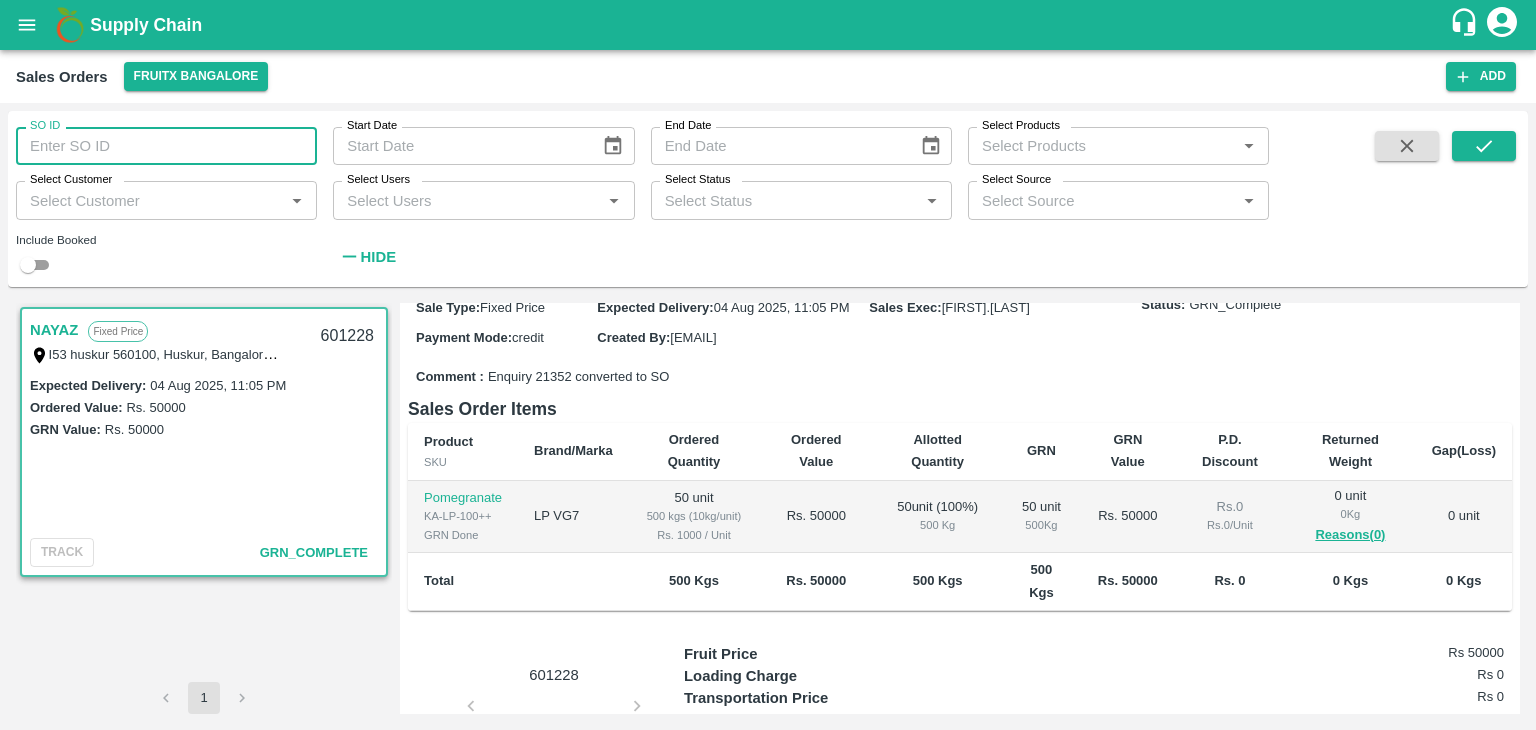 paste 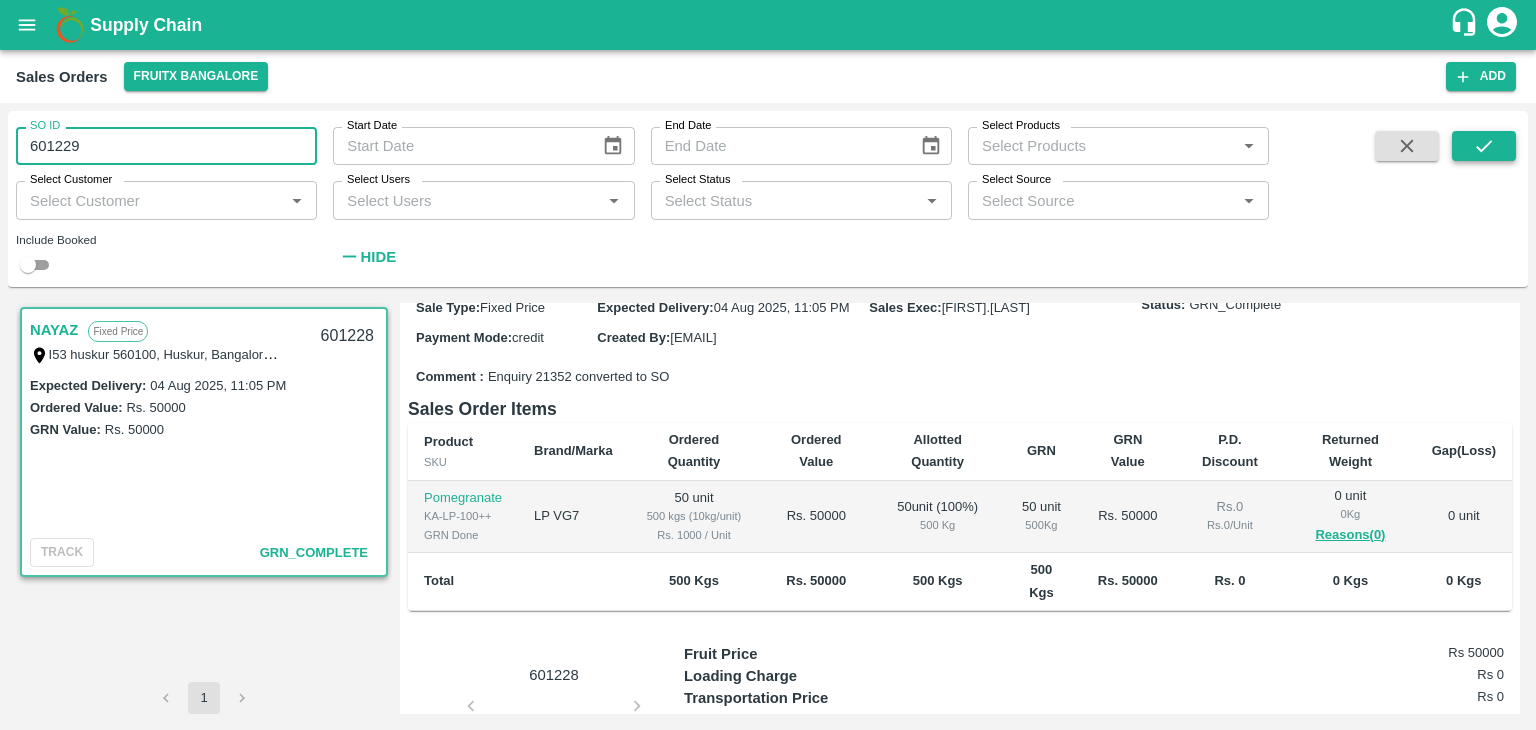 type on "601229" 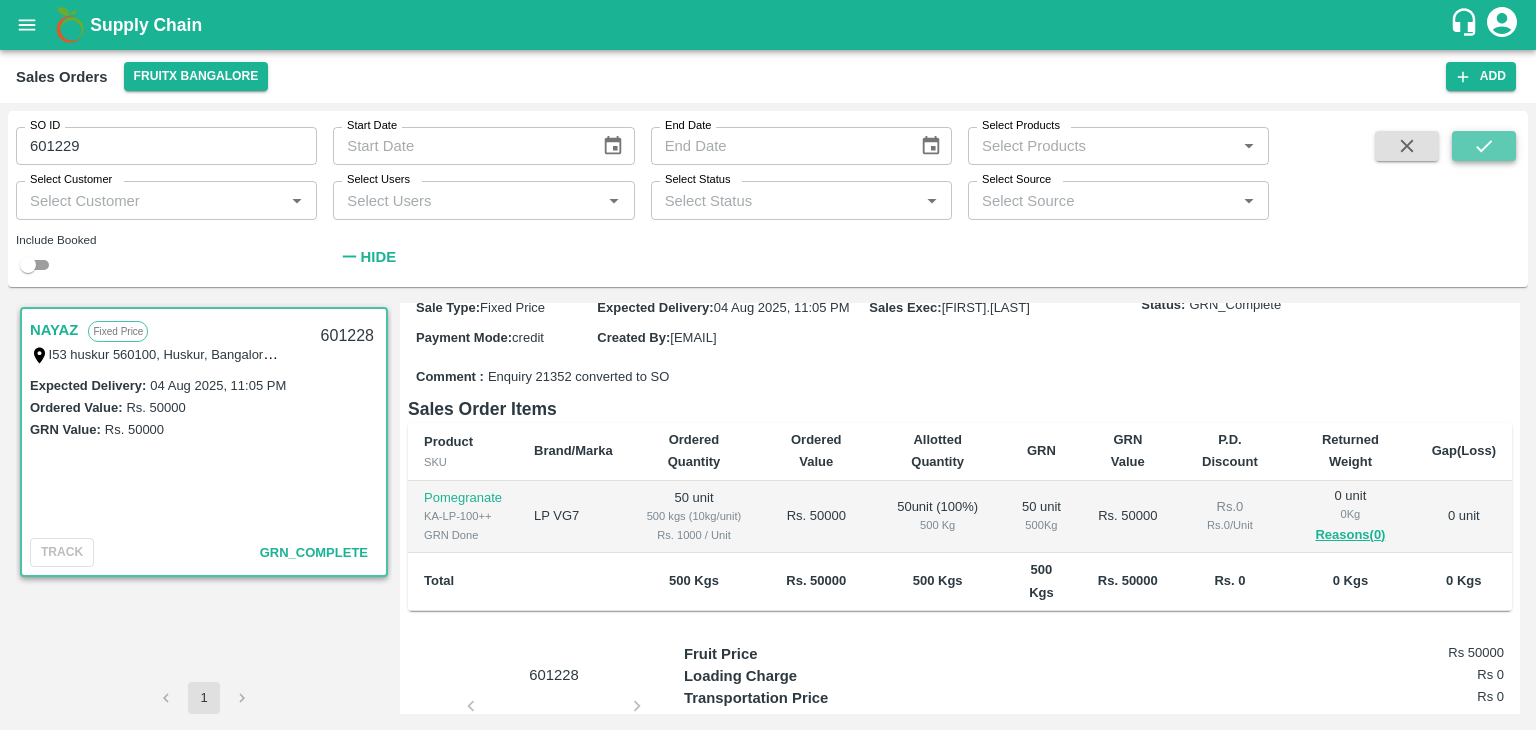 click at bounding box center (1484, 146) 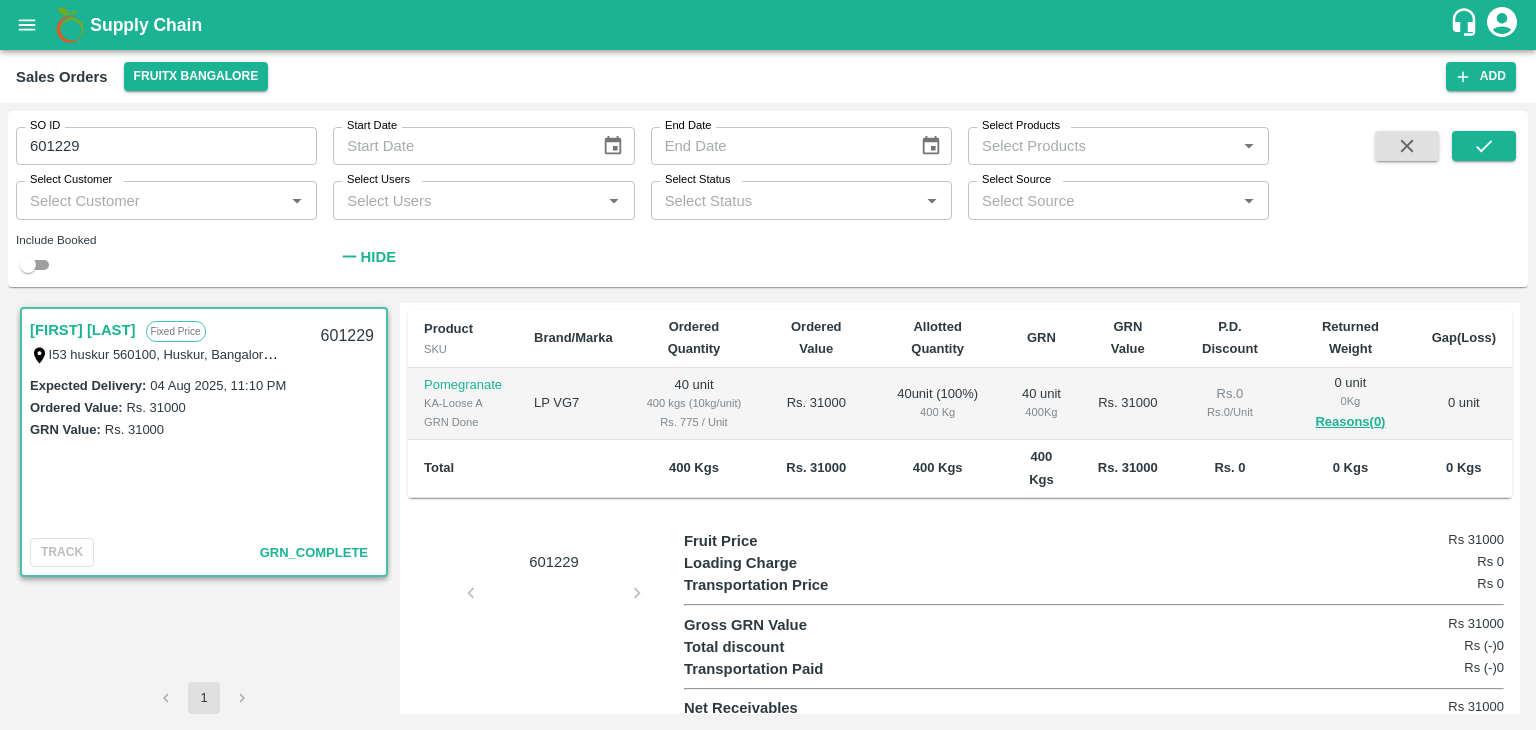 scroll, scrollTop: 328, scrollLeft: 0, axis: vertical 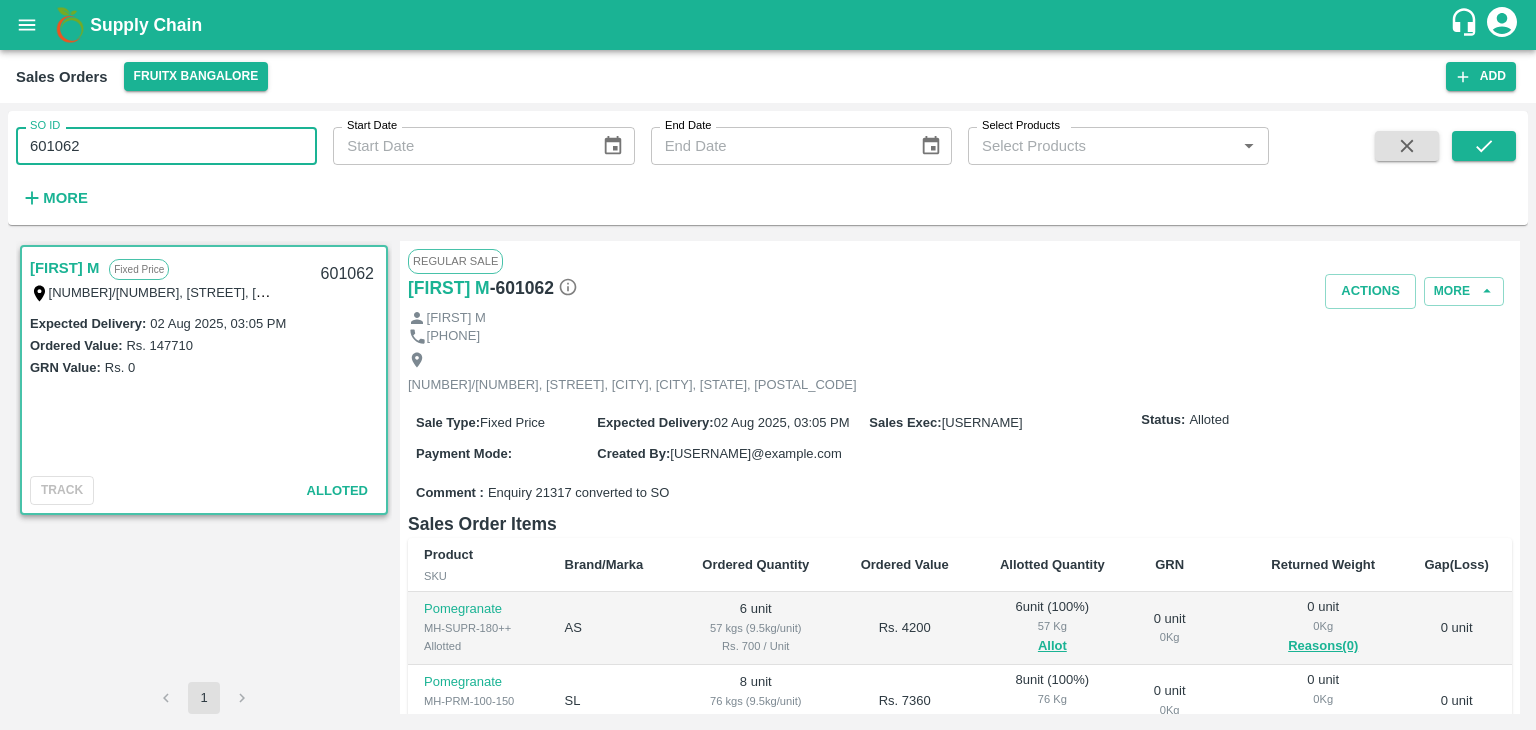 click on "601062" at bounding box center [166, 146] 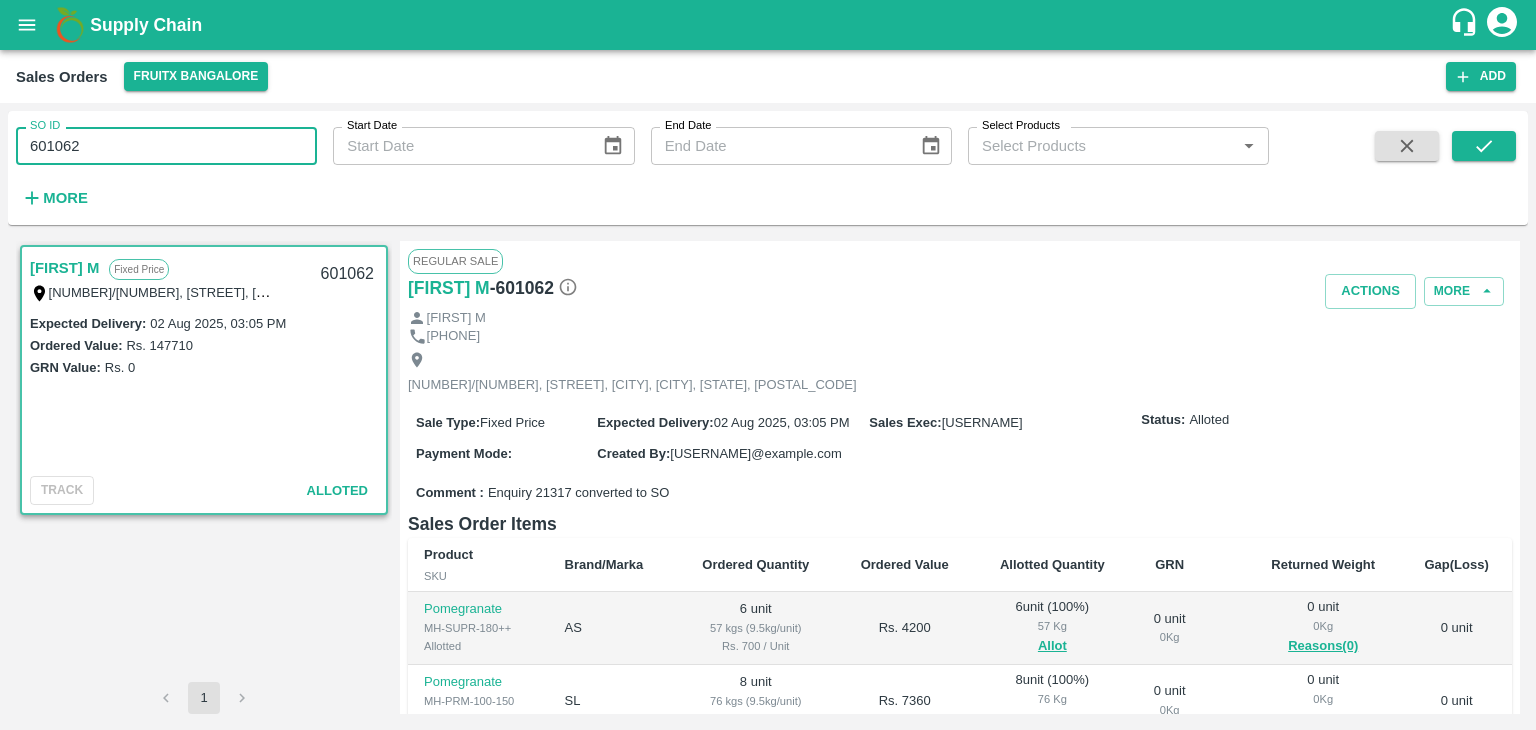 click on "601062" at bounding box center (166, 146) 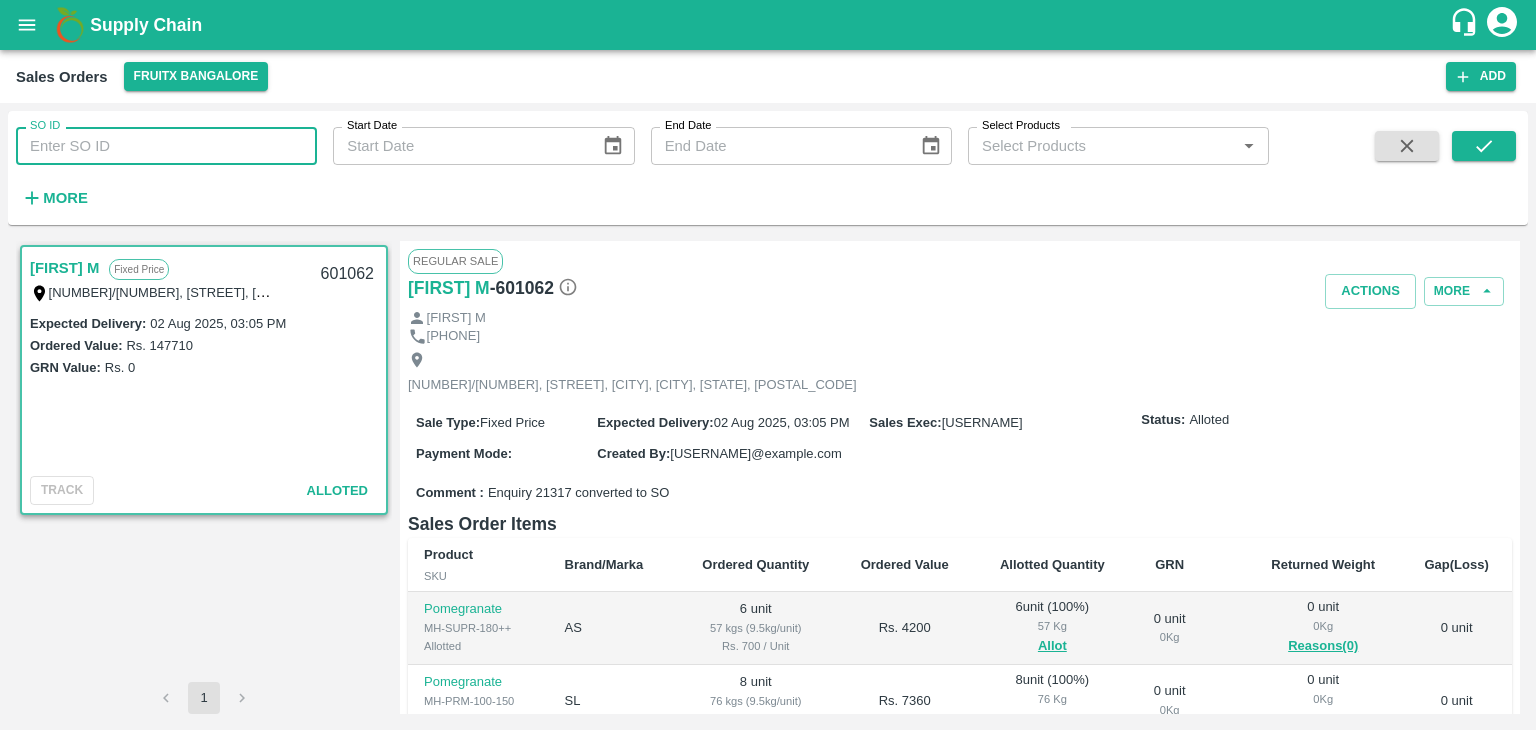 click on "SO ID" at bounding box center [166, 146] 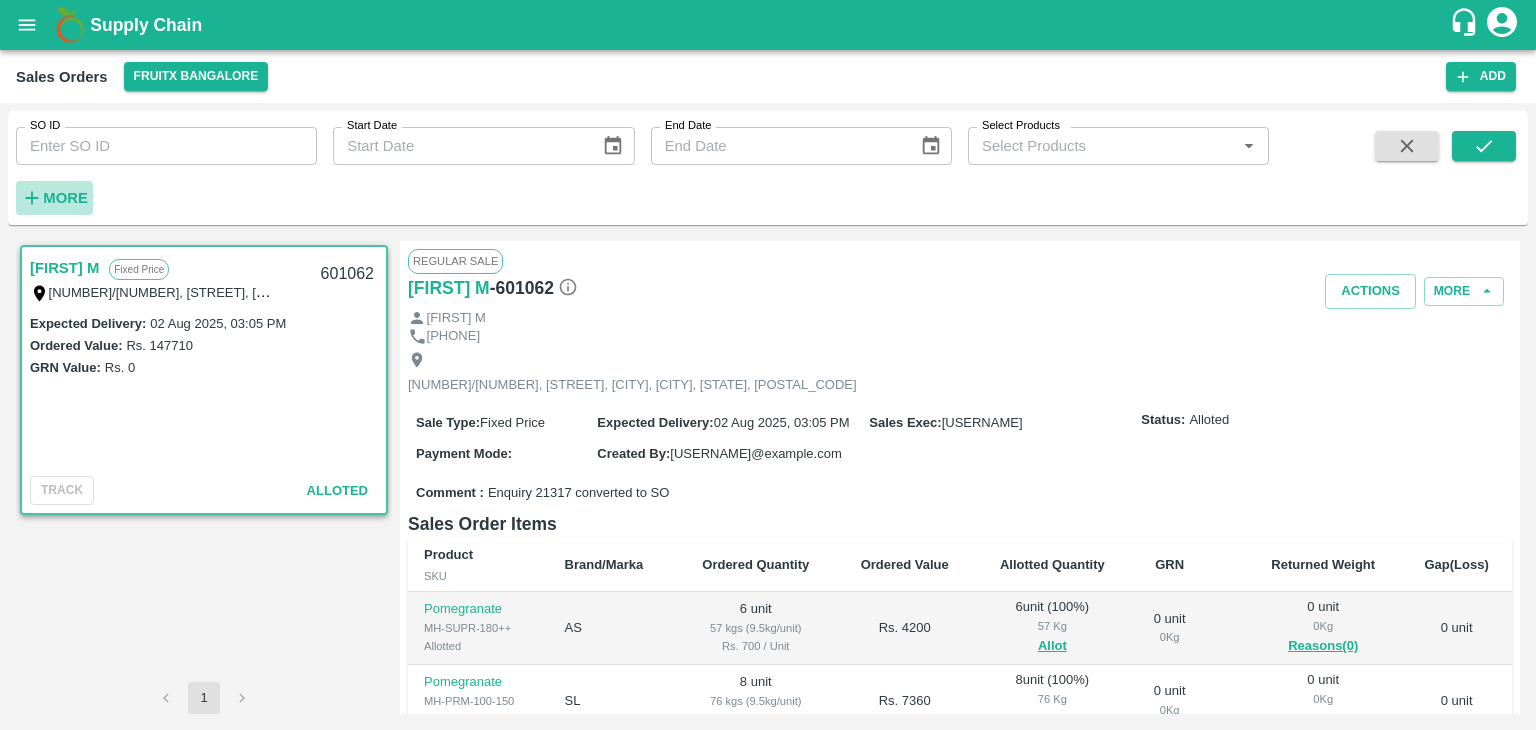click 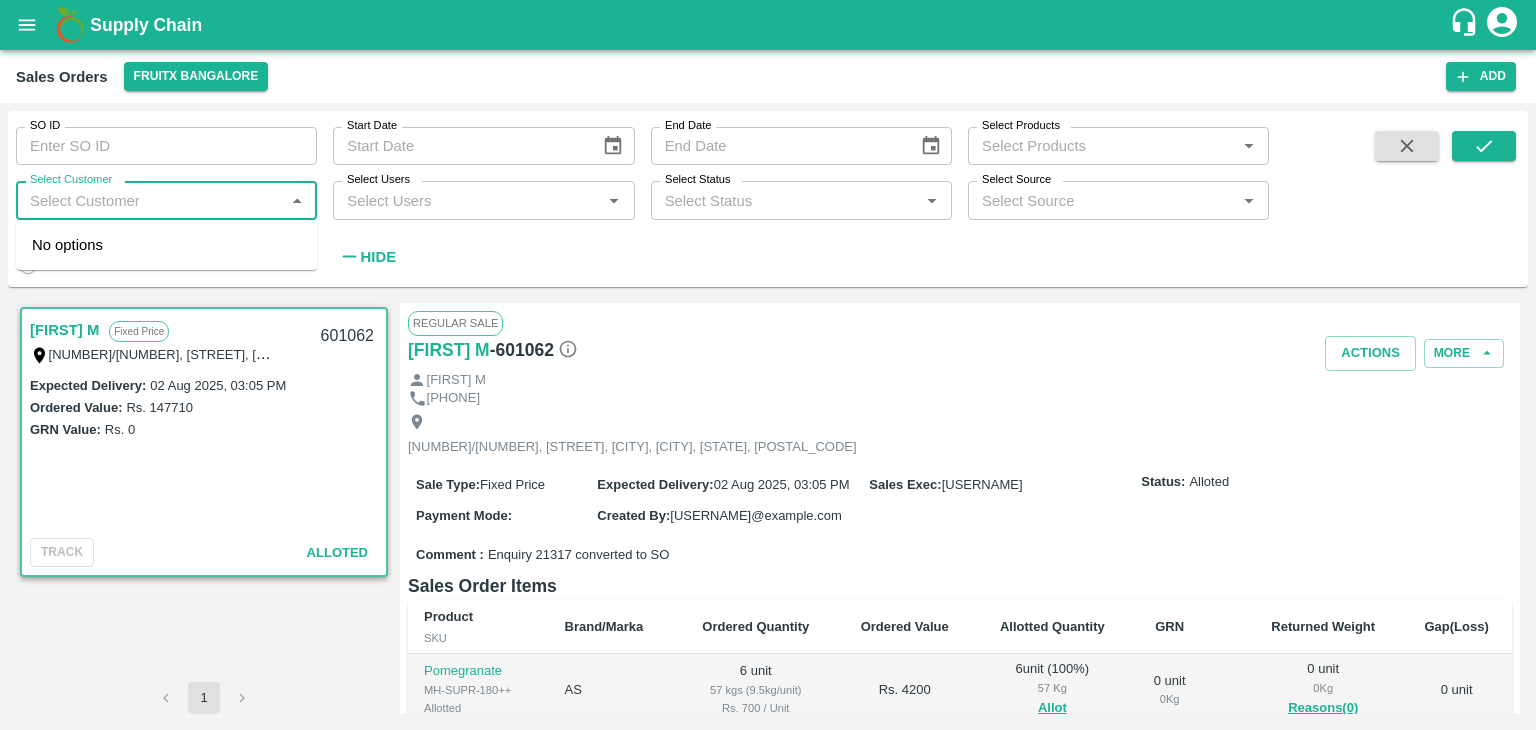 click on "Select Customer" at bounding box center [150, 200] 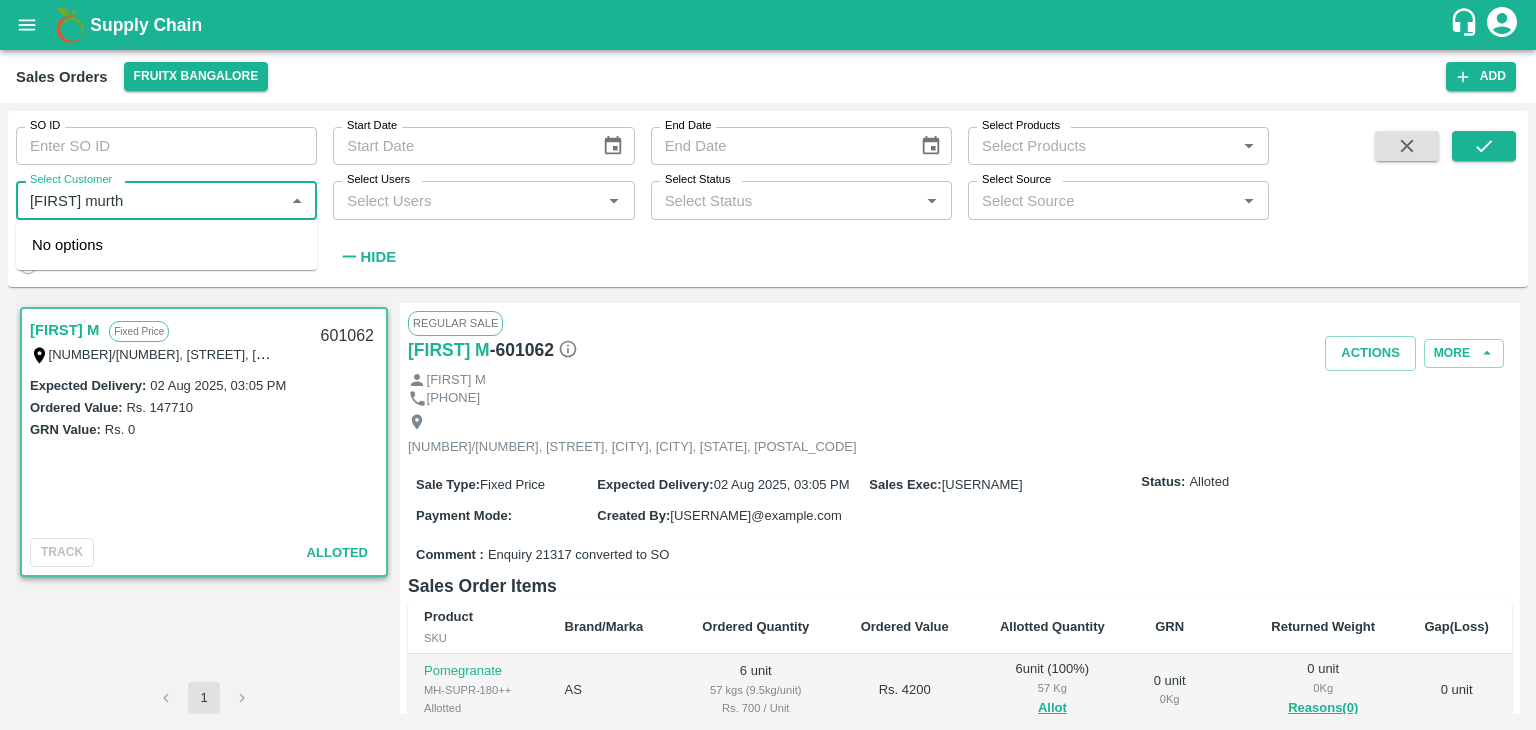 type on "Shiva murthy" 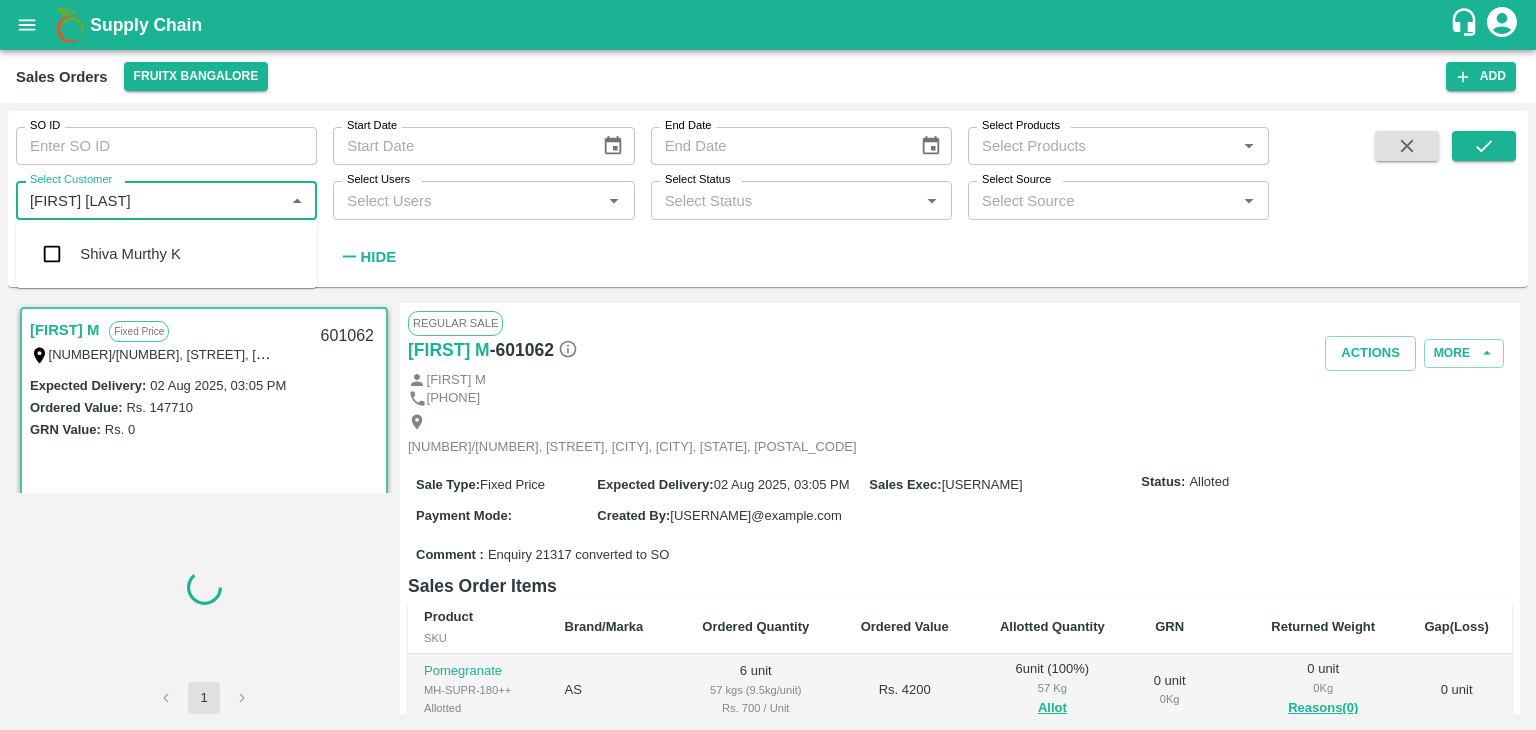 type on "601062" 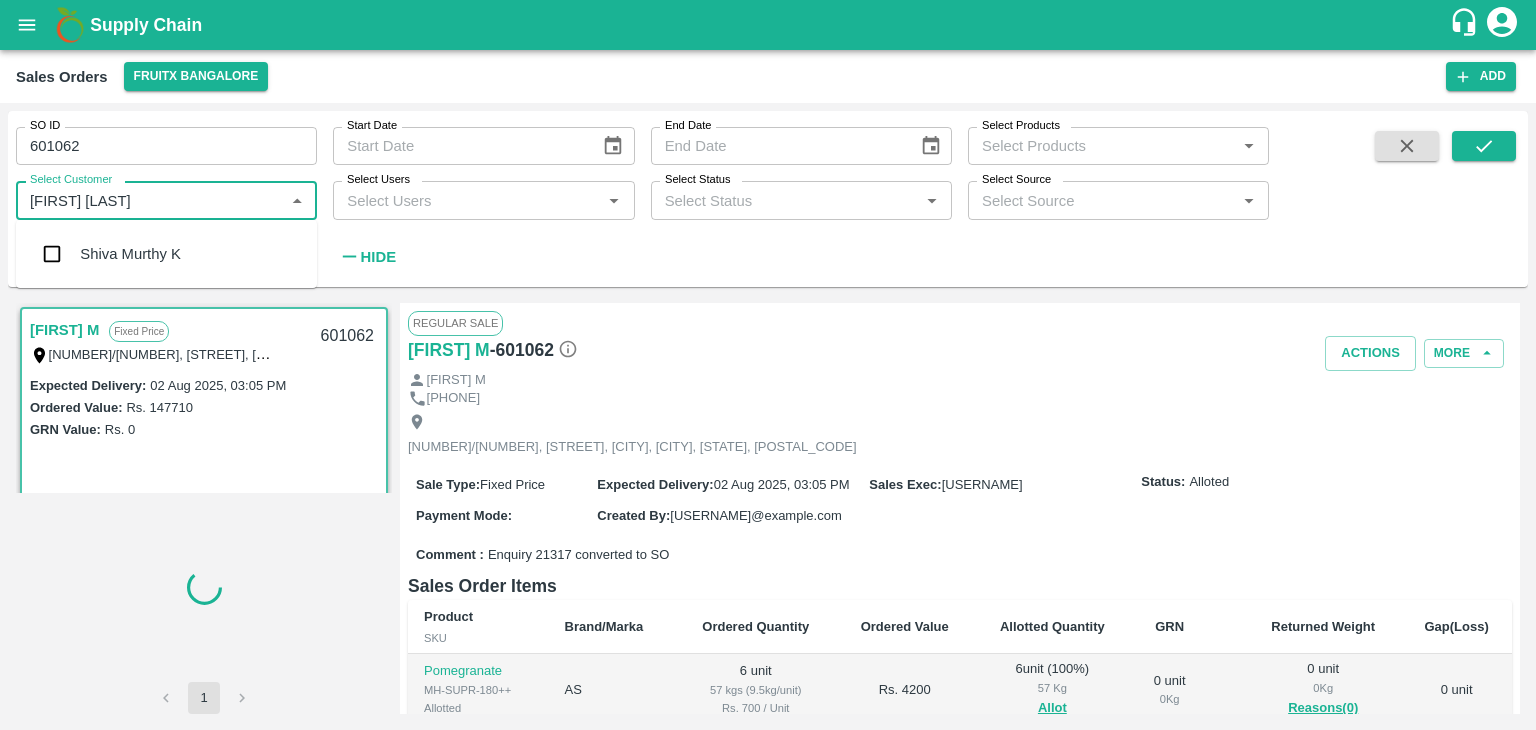 type 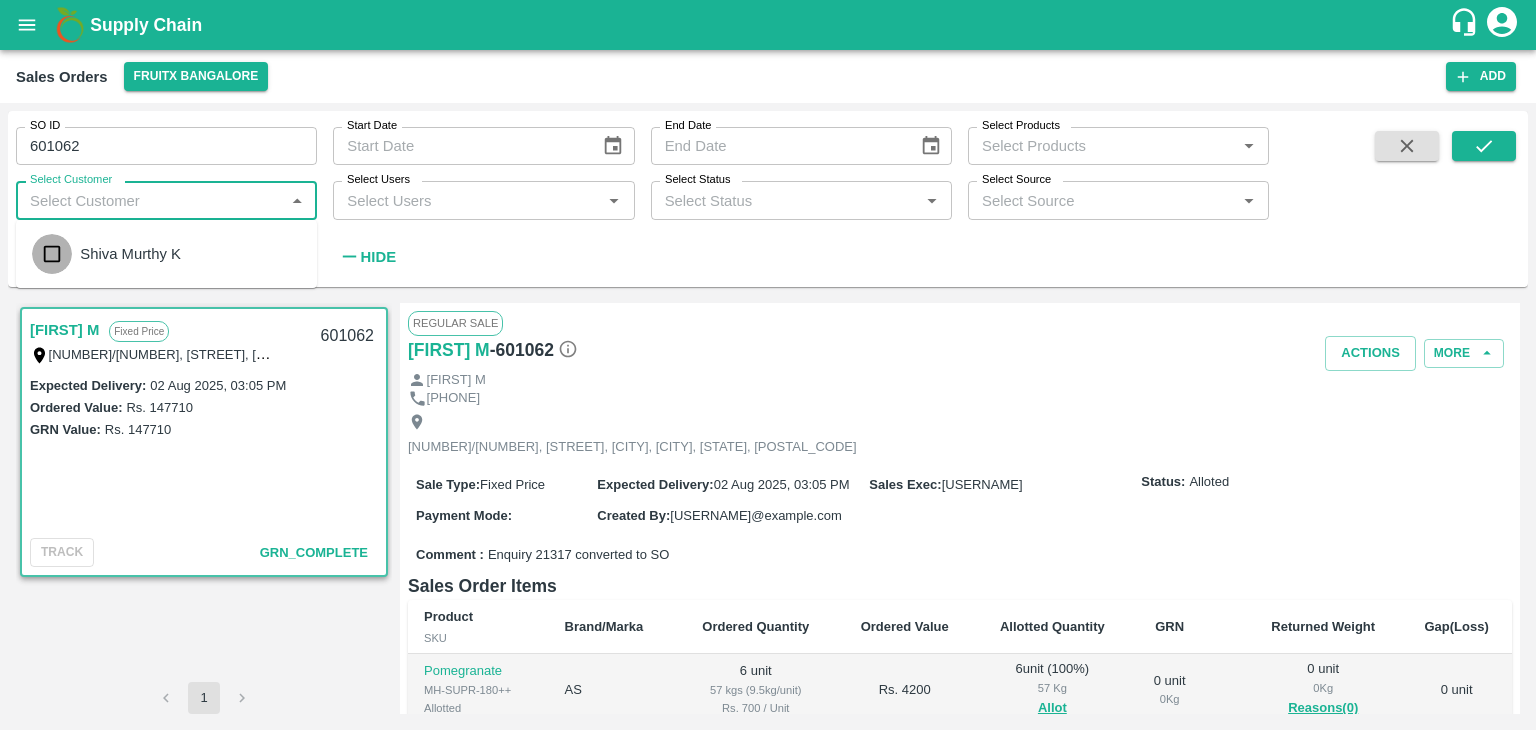 click at bounding box center [52, 254] 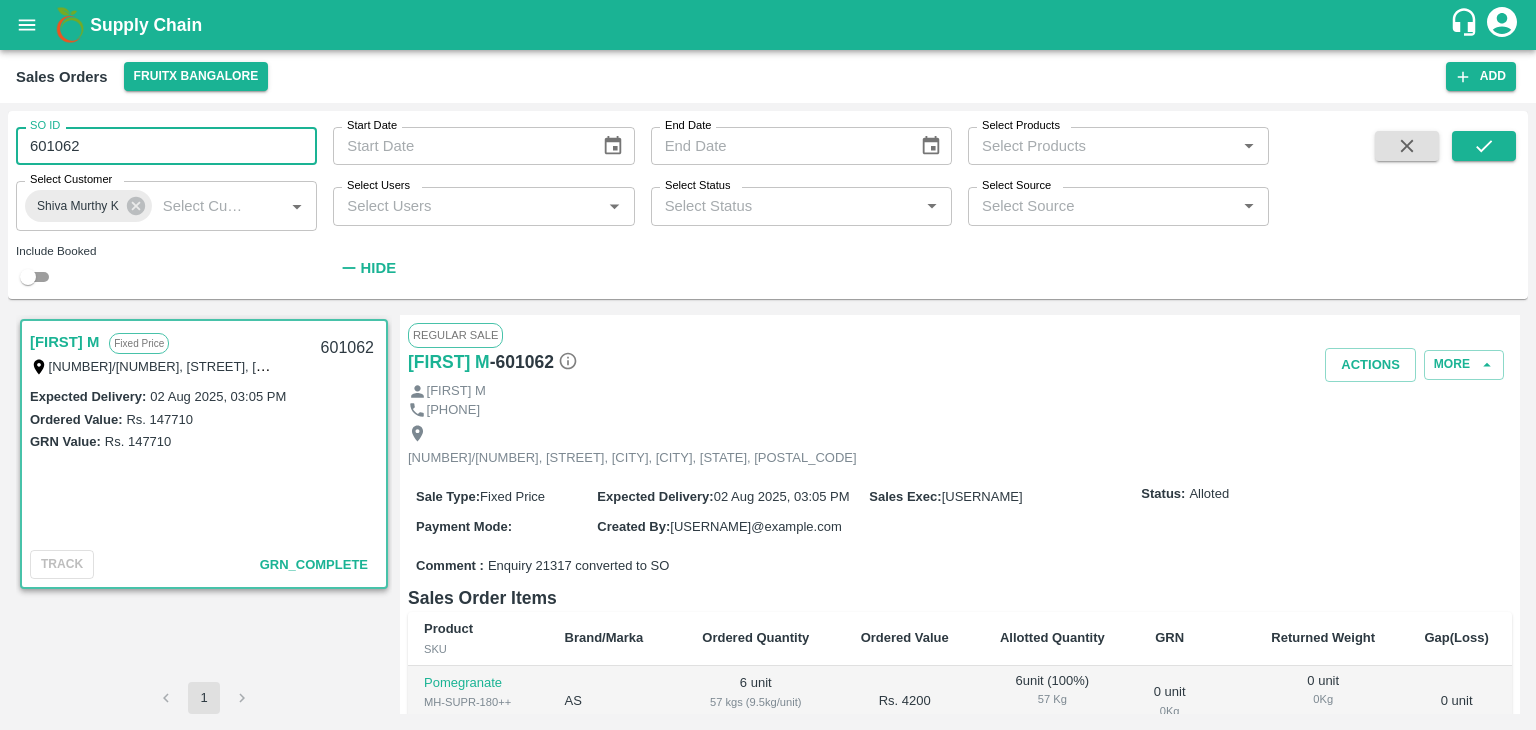 click on "601062" at bounding box center [166, 146] 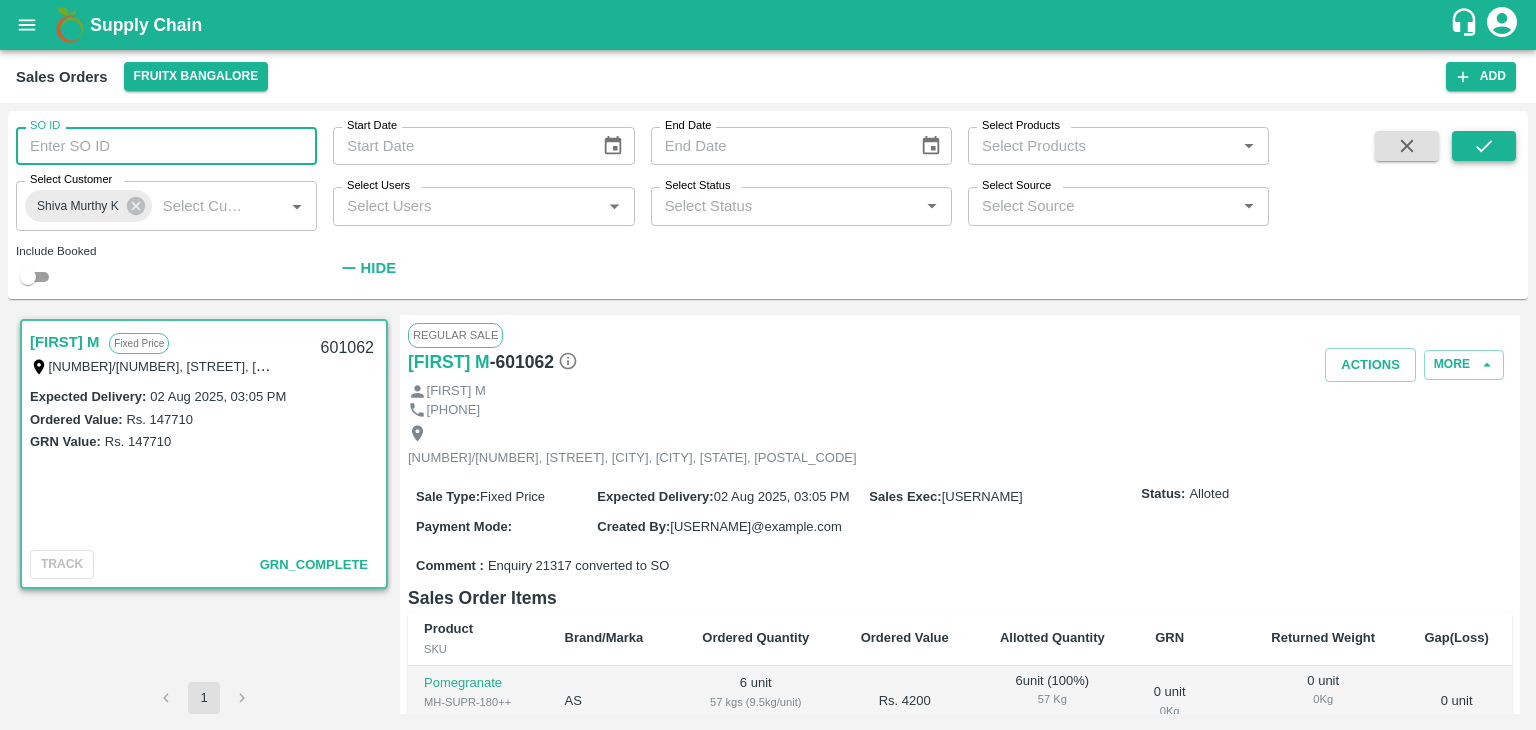 type 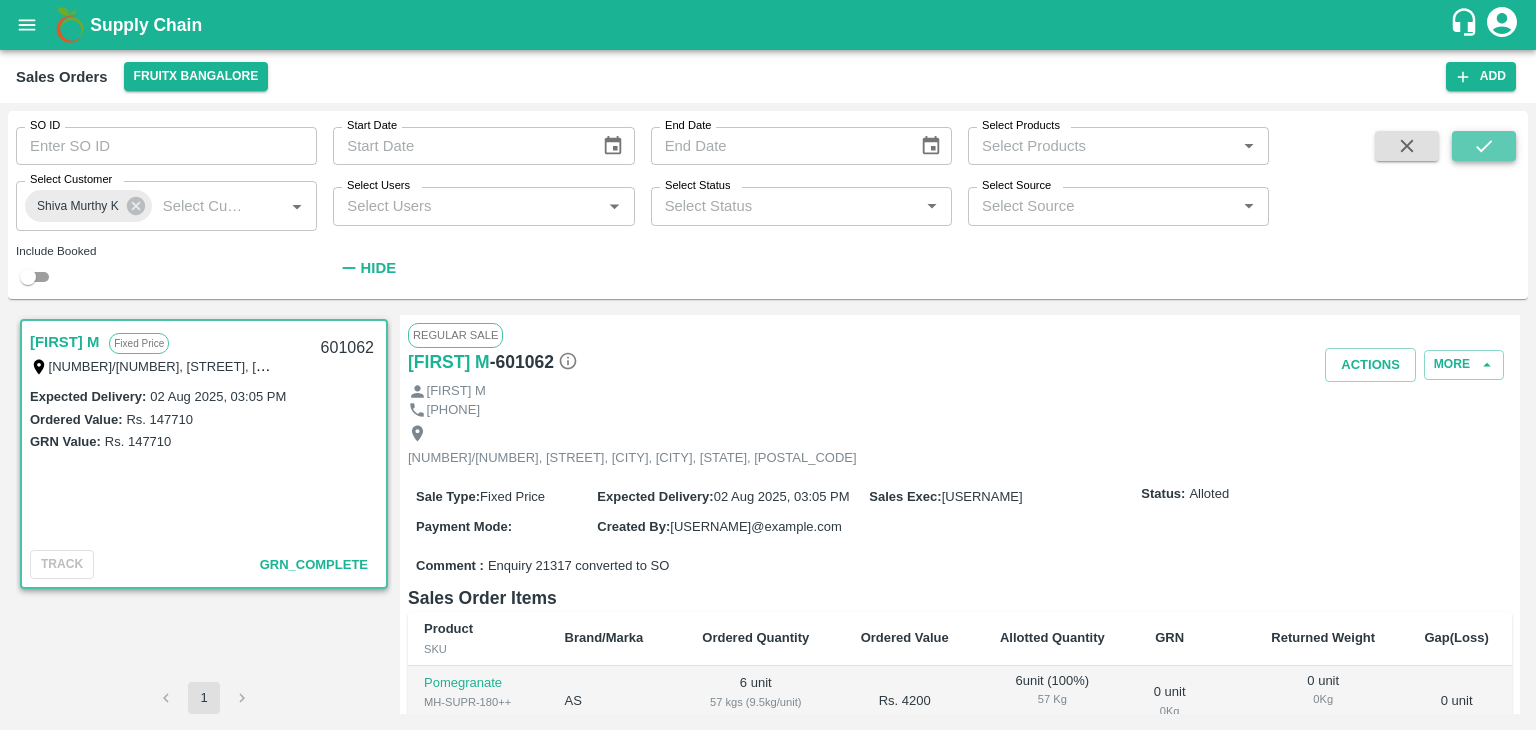 click 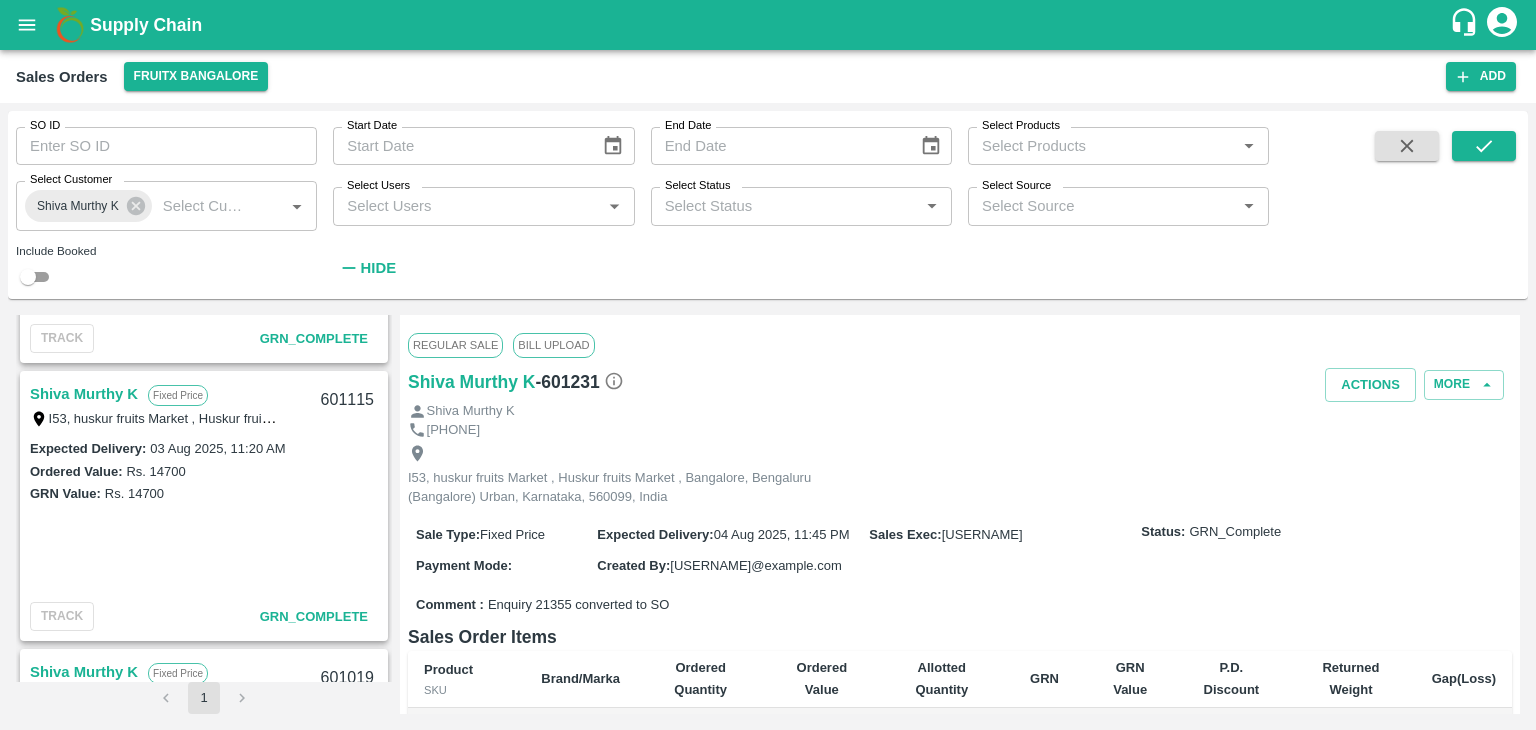 scroll, scrollTop: 0, scrollLeft: 0, axis: both 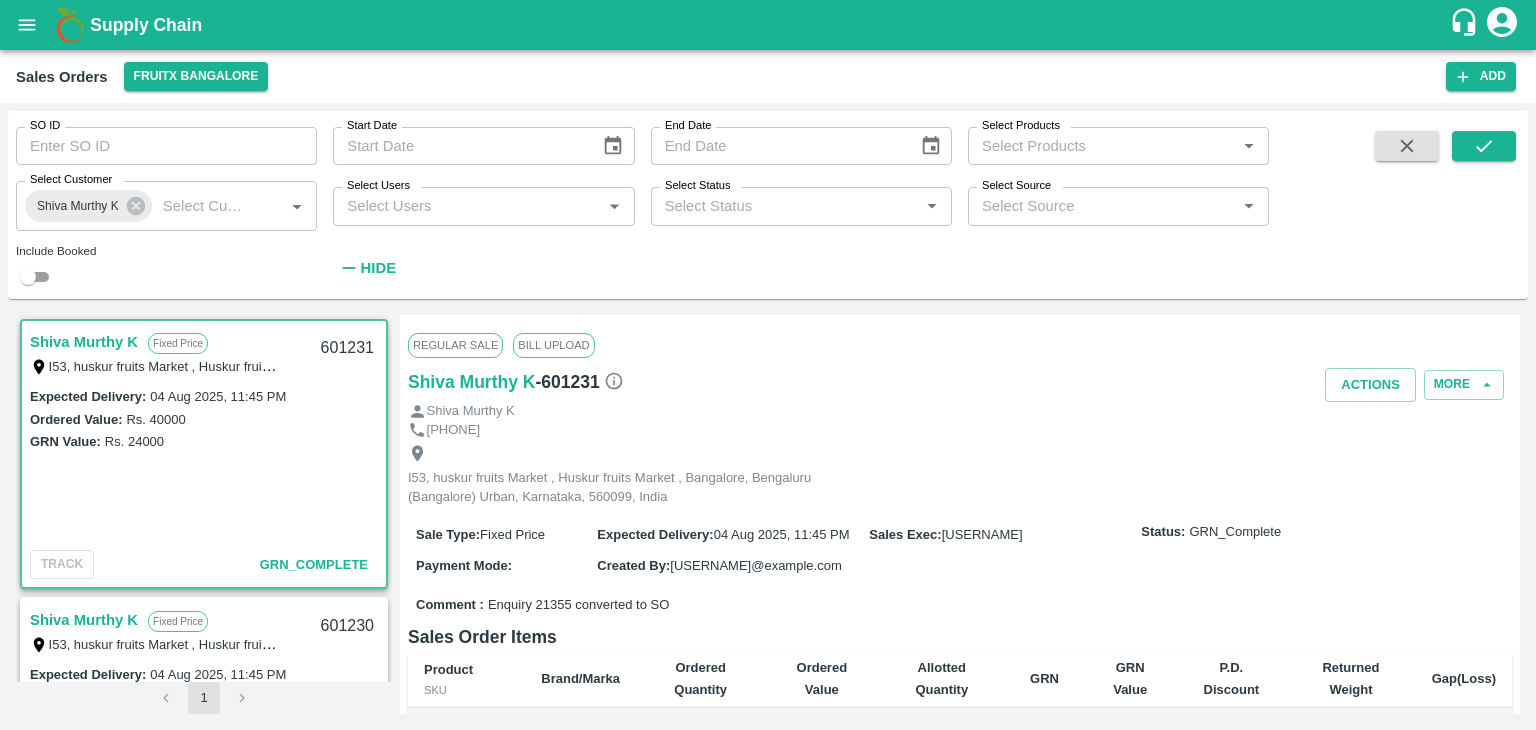 click on "Shiva Murthy K" at bounding box center (84, 342) 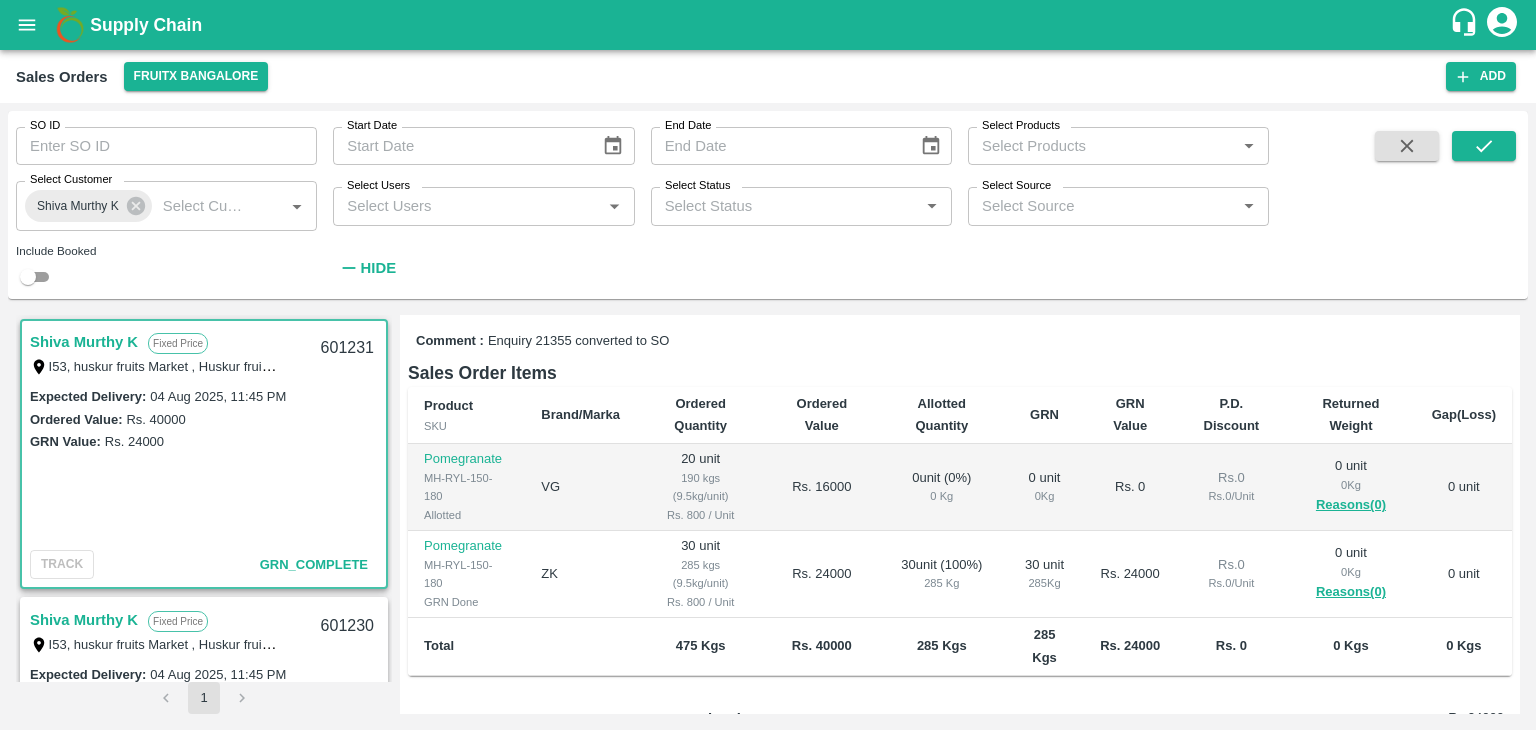 scroll, scrollTop: 264, scrollLeft: 0, axis: vertical 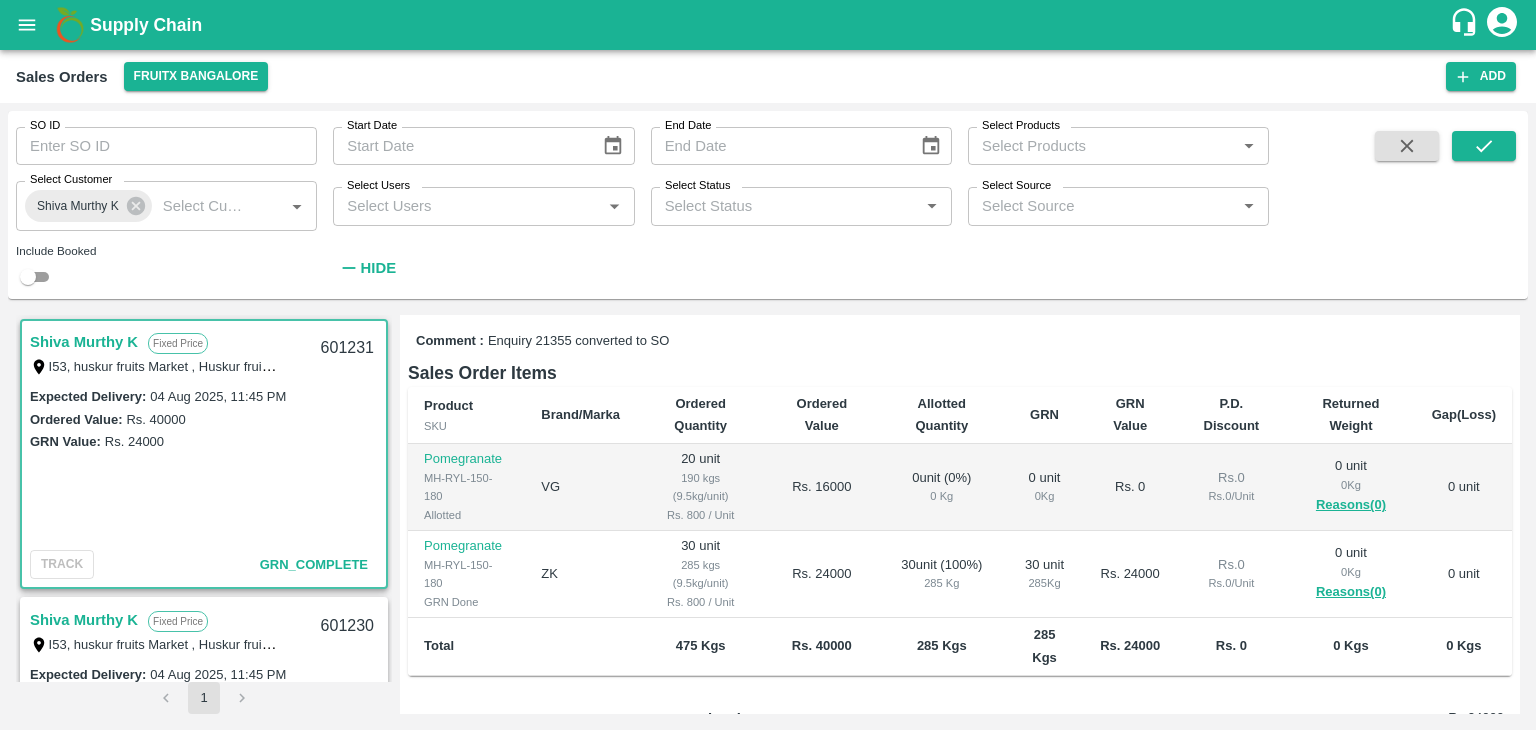 click on "Shiva Murthy K" at bounding box center [84, 620] 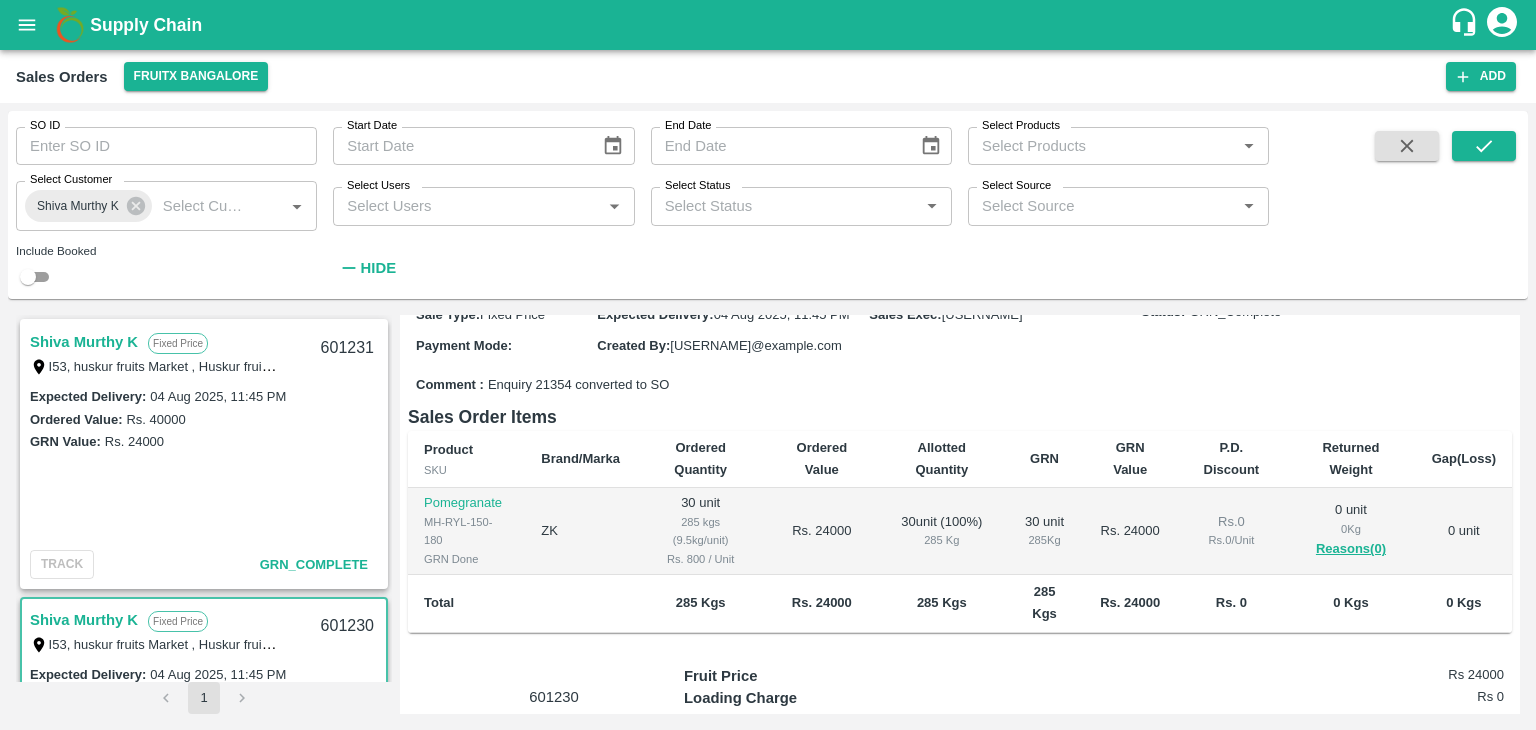 scroll, scrollTop: 222, scrollLeft: 0, axis: vertical 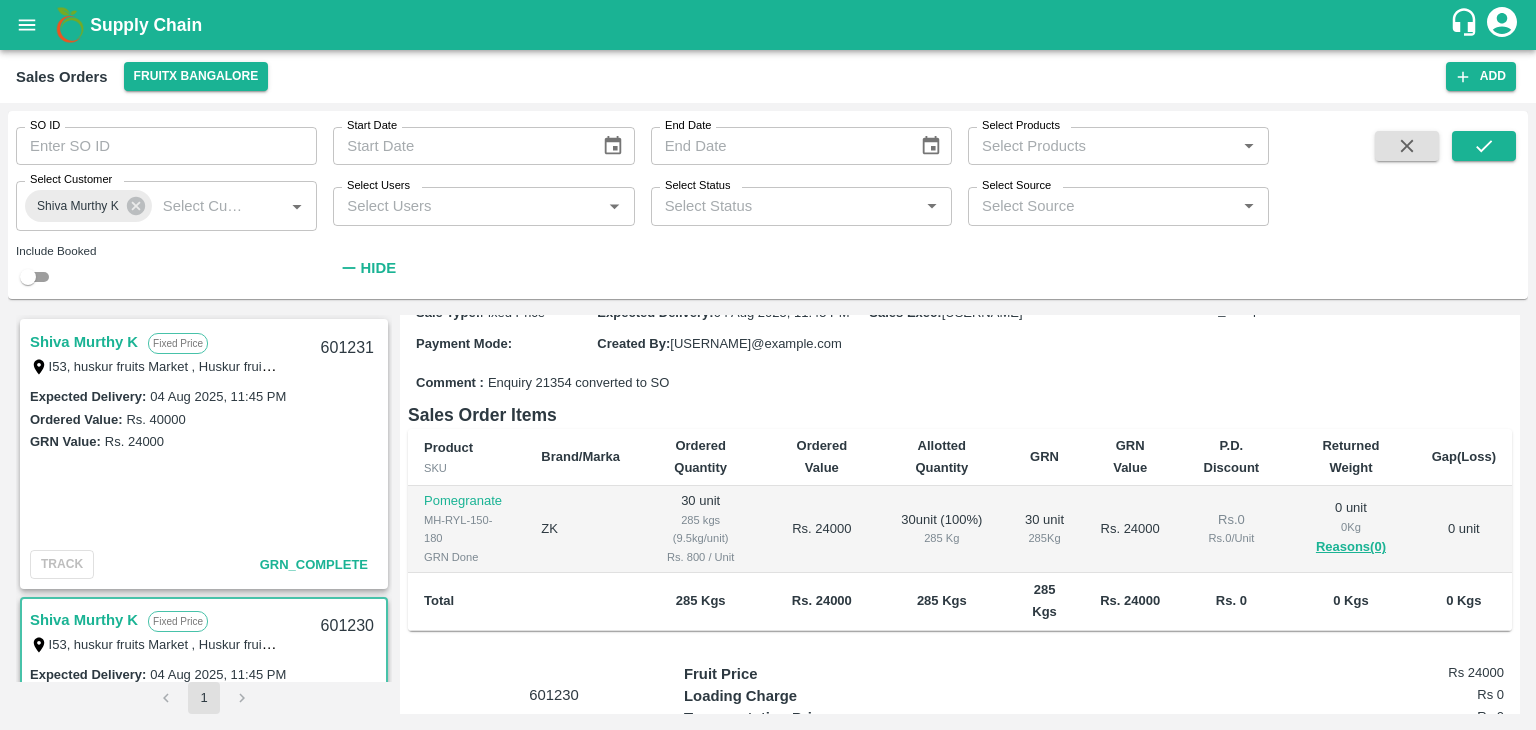 click on "ZK" at bounding box center [580, 529] 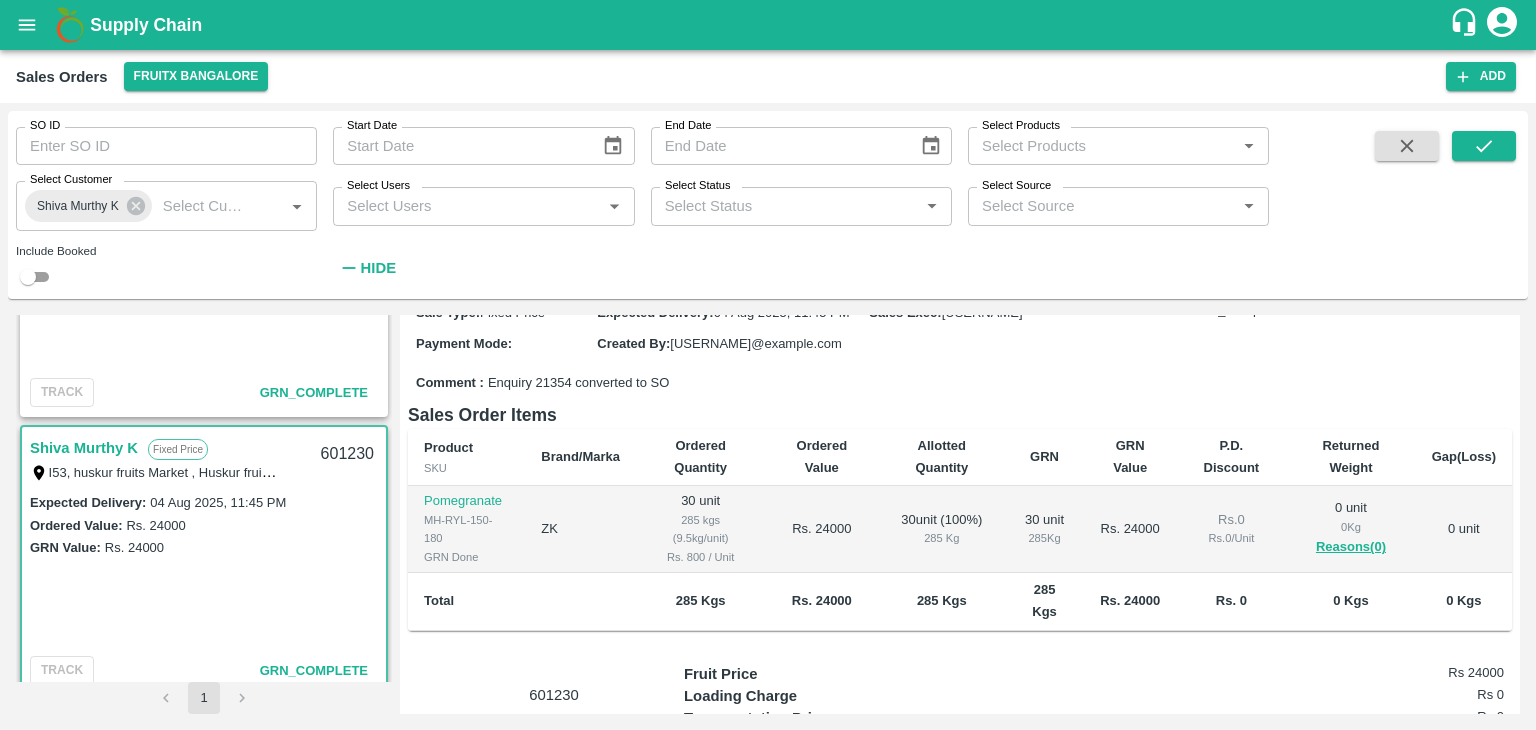 scroll, scrollTop: 175, scrollLeft: 0, axis: vertical 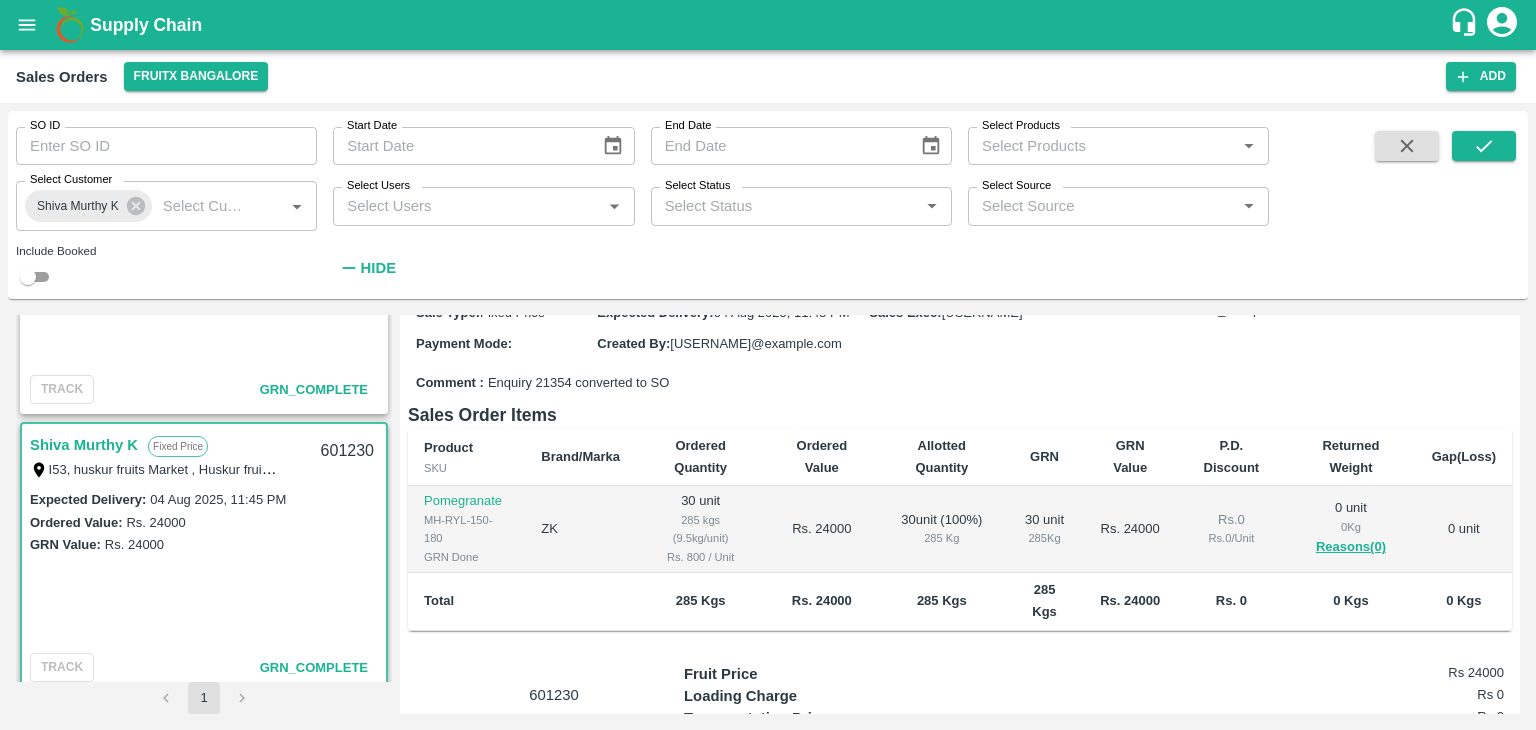 click on "Shiva Murthy K" at bounding box center (84, 445) 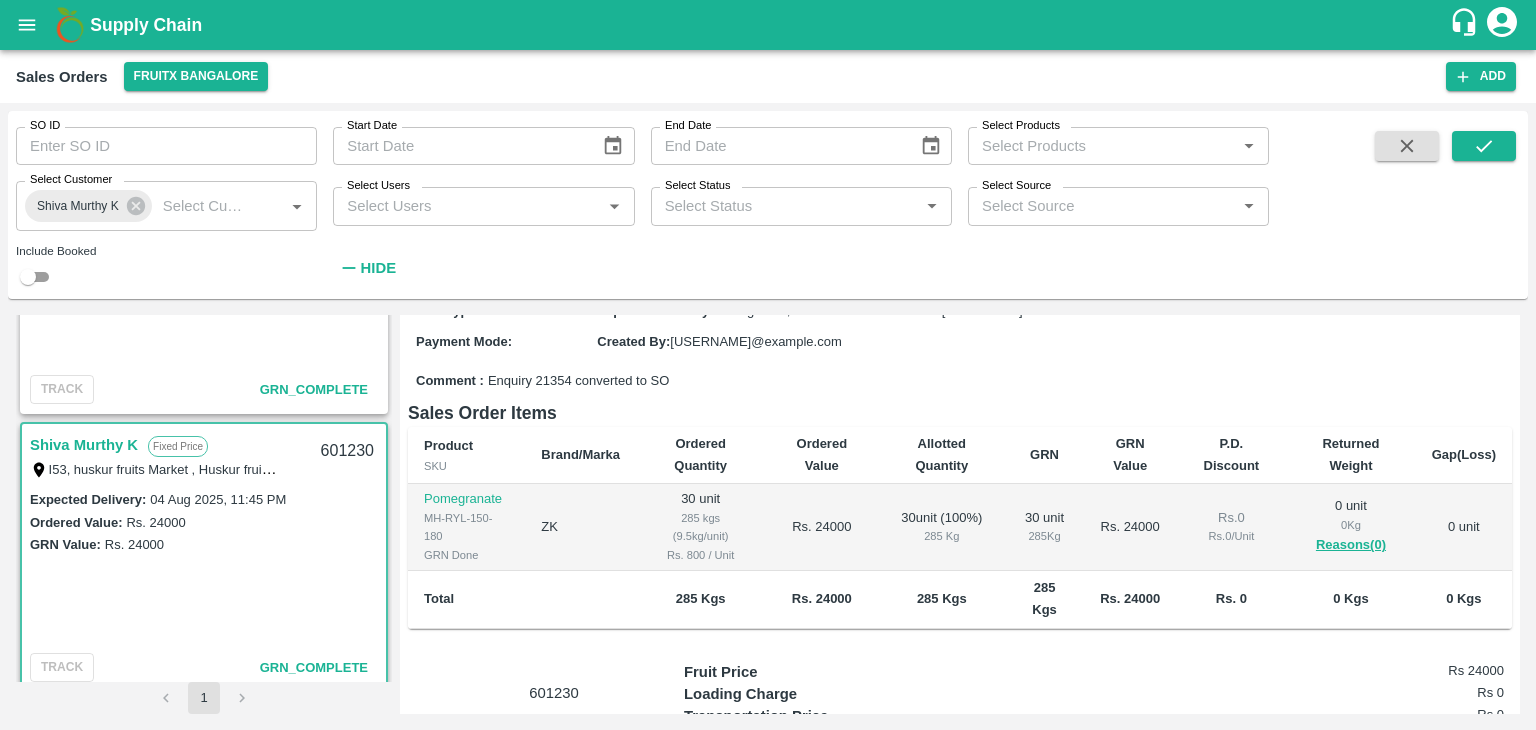 scroll, scrollTop: 0, scrollLeft: 0, axis: both 